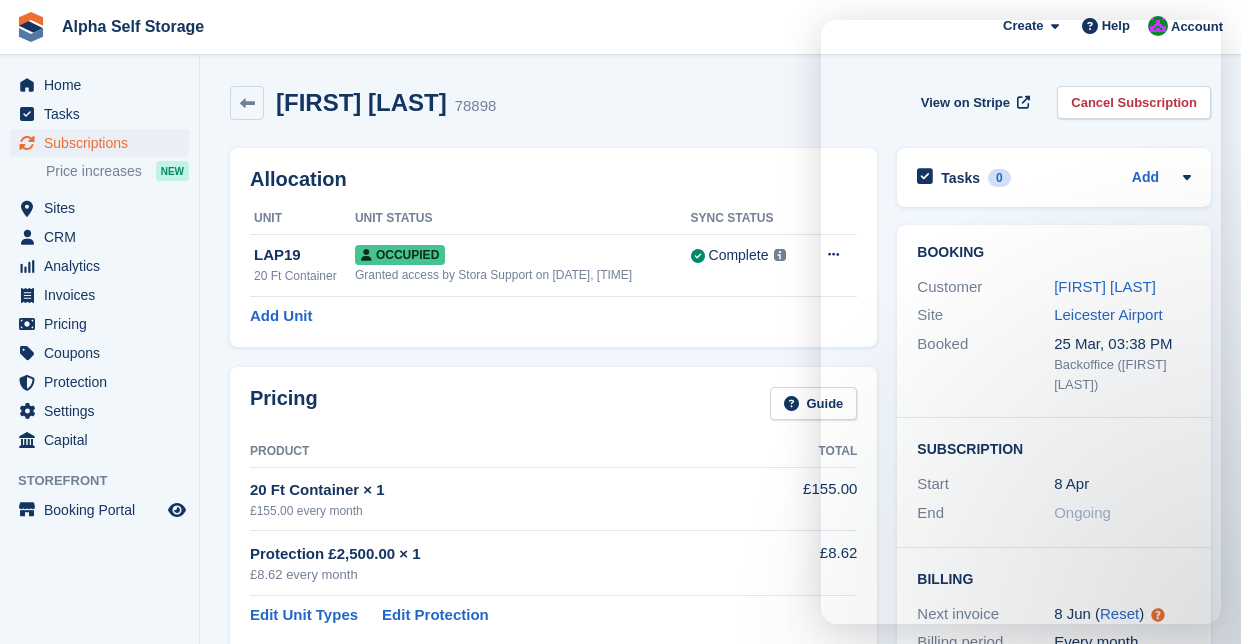 scroll, scrollTop: 0, scrollLeft: 0, axis: both 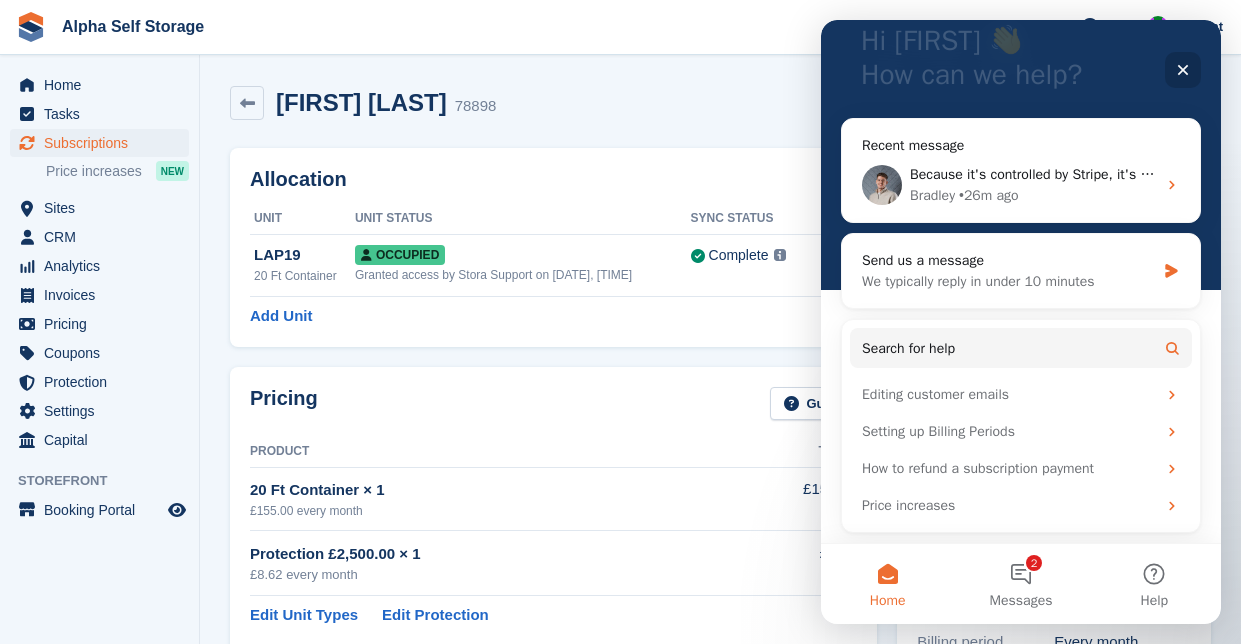 click on "Allocation
Unit
Unit Status
Sync Status
LAP19
20 Ft Container
Occupied
Granted access by Stora Support on 25th Mar,   3:39 PM
Complete
Last synced at 18 Jul,   1:06 AM
Learn more →
Overlock
Repossess
Deallocate
Add Unit" at bounding box center [553, 247] 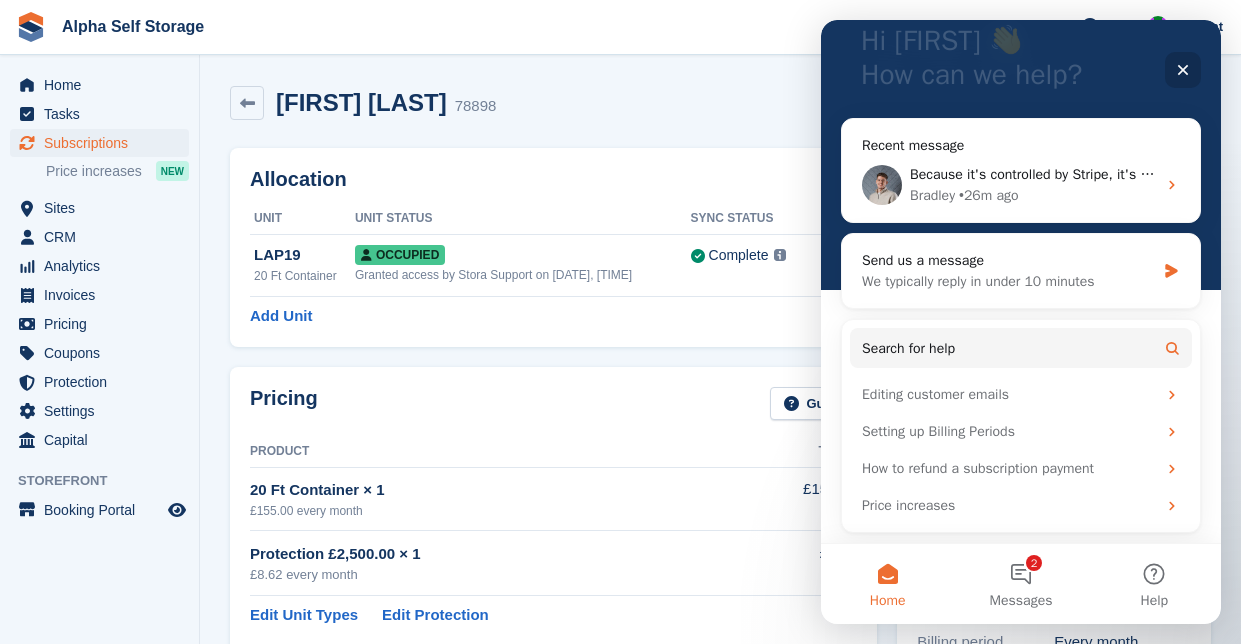 click 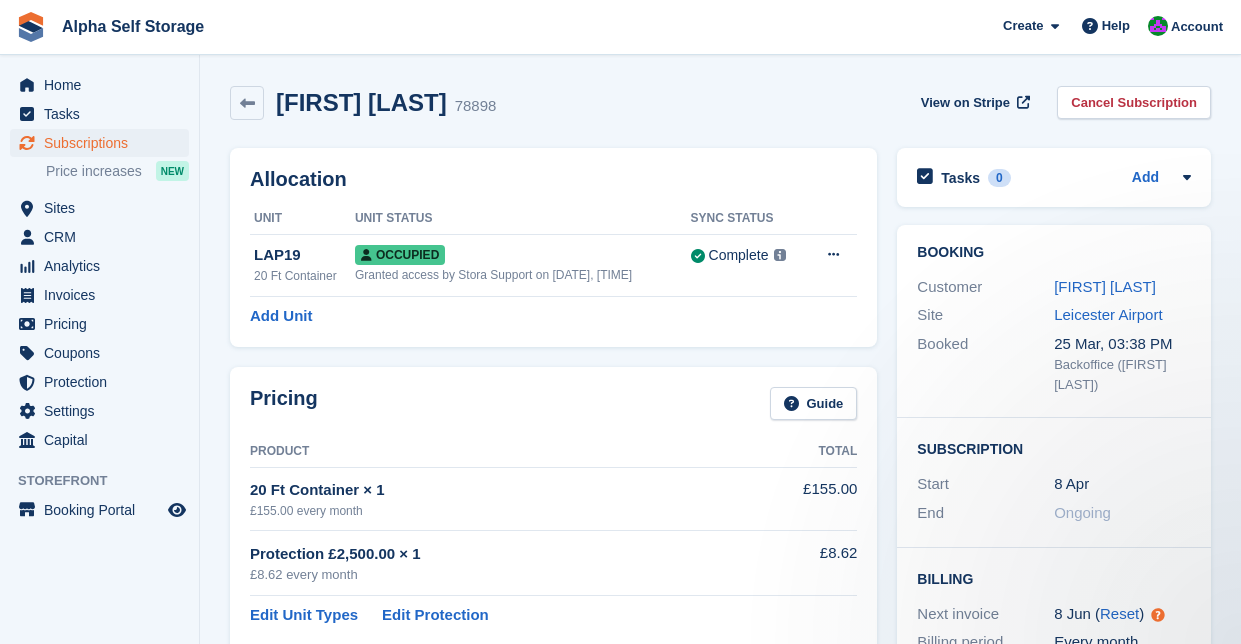 scroll, scrollTop: 0, scrollLeft: 0, axis: both 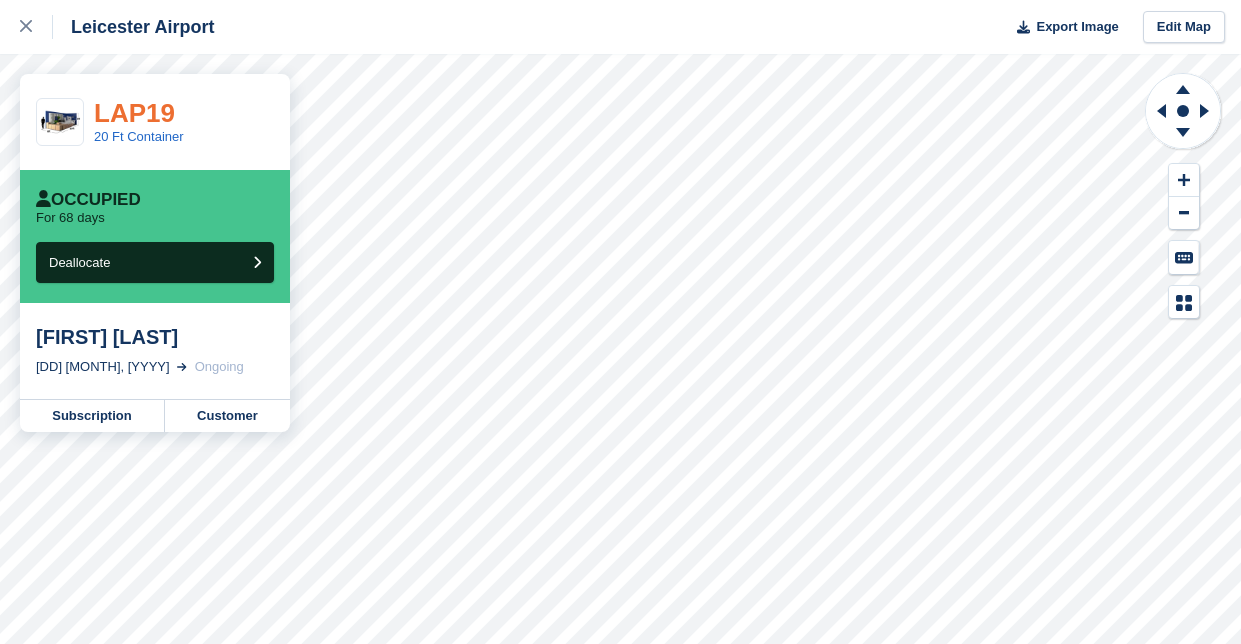 click on "LAP19" at bounding box center [134, 113] 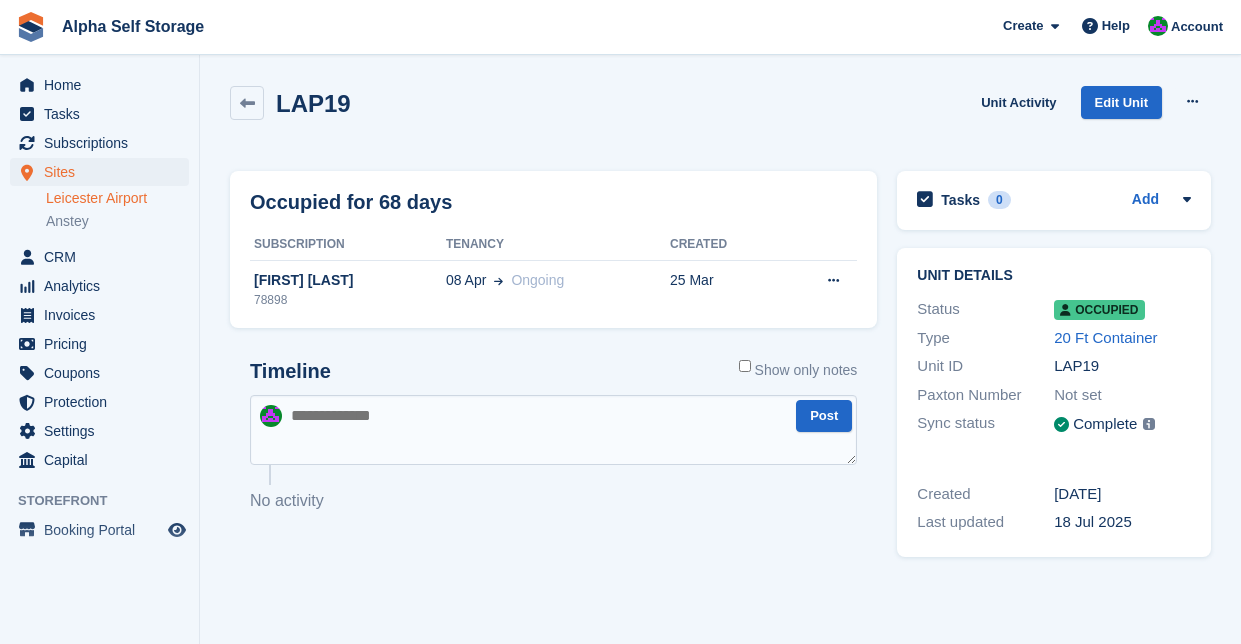 scroll, scrollTop: 0, scrollLeft: 0, axis: both 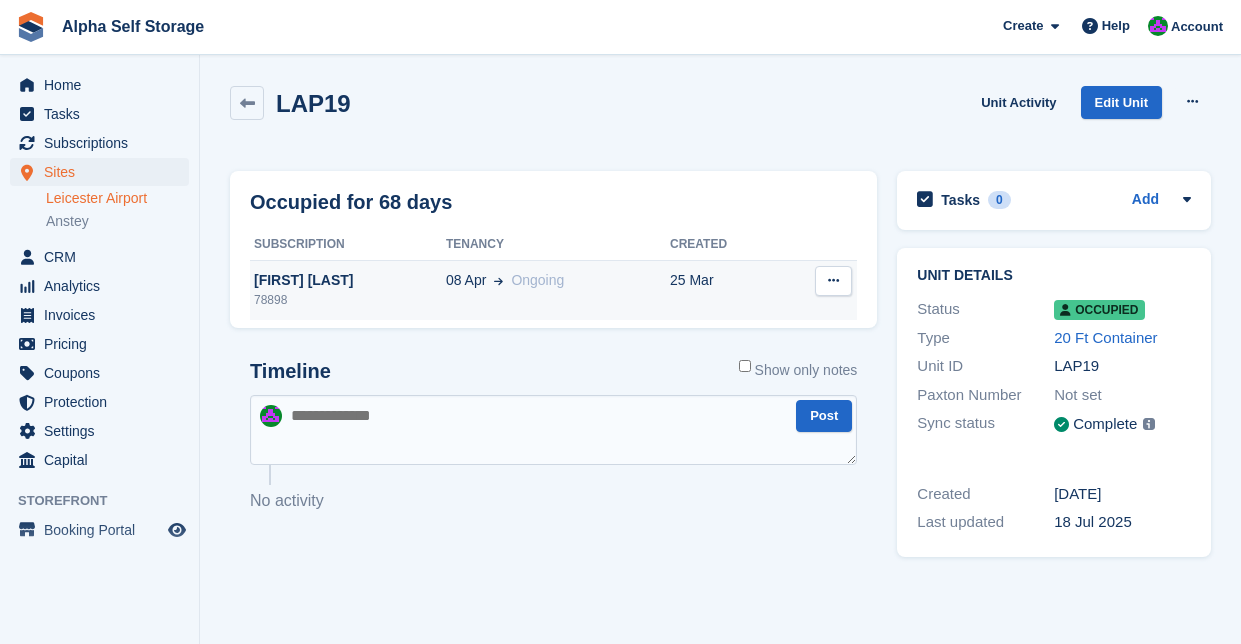 click on "Ongoing" at bounding box center (537, 280) 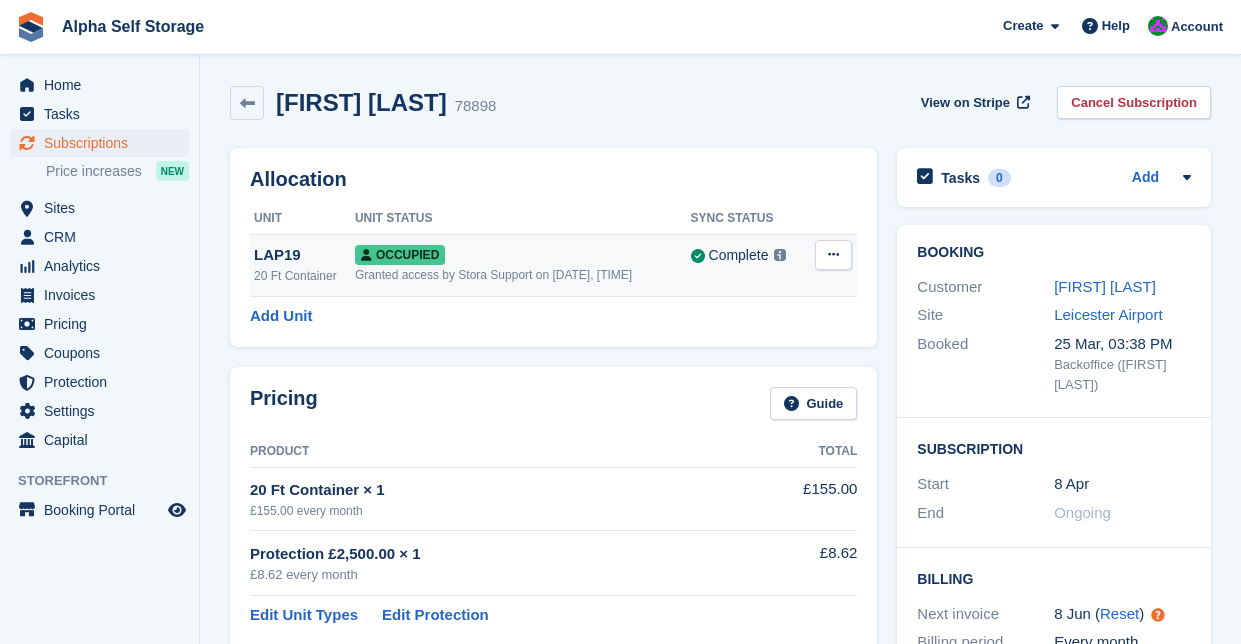 scroll, scrollTop: 0, scrollLeft: 0, axis: both 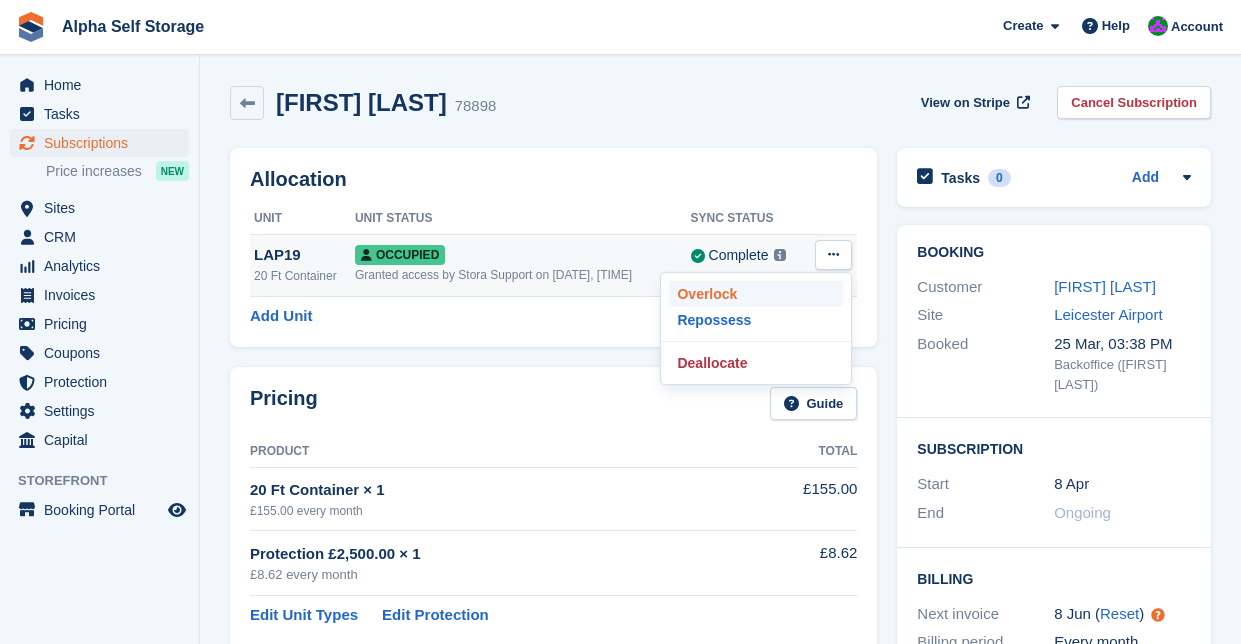 click on "Overlock" at bounding box center (756, 294) 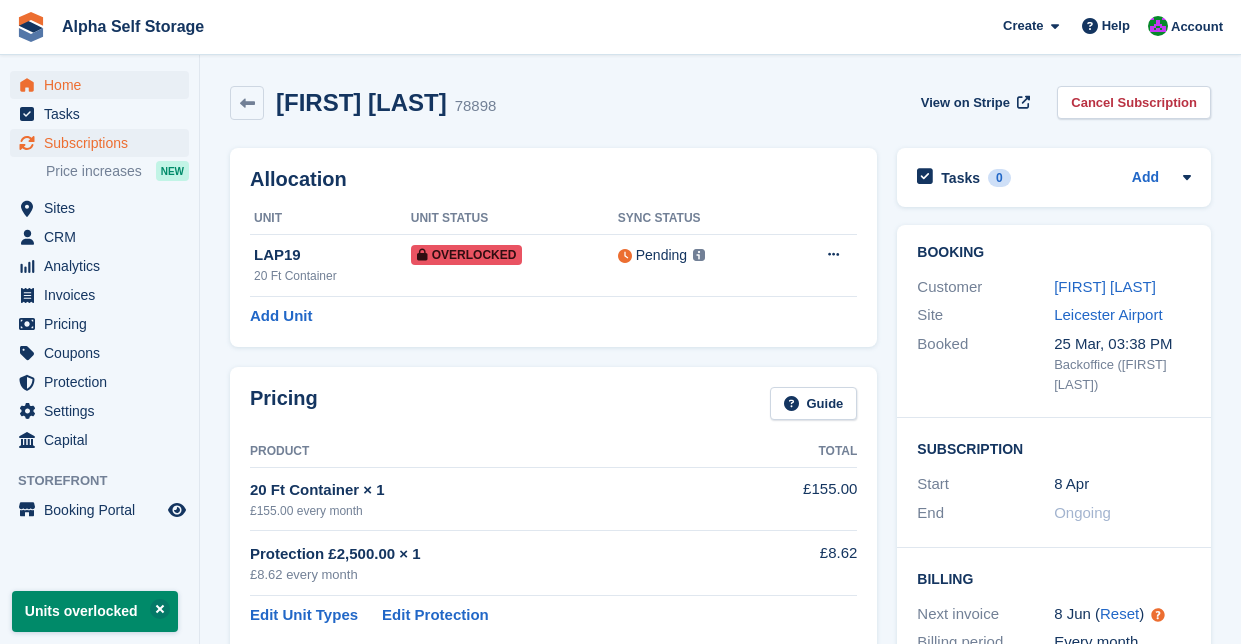 click on "Home" at bounding box center (104, 85) 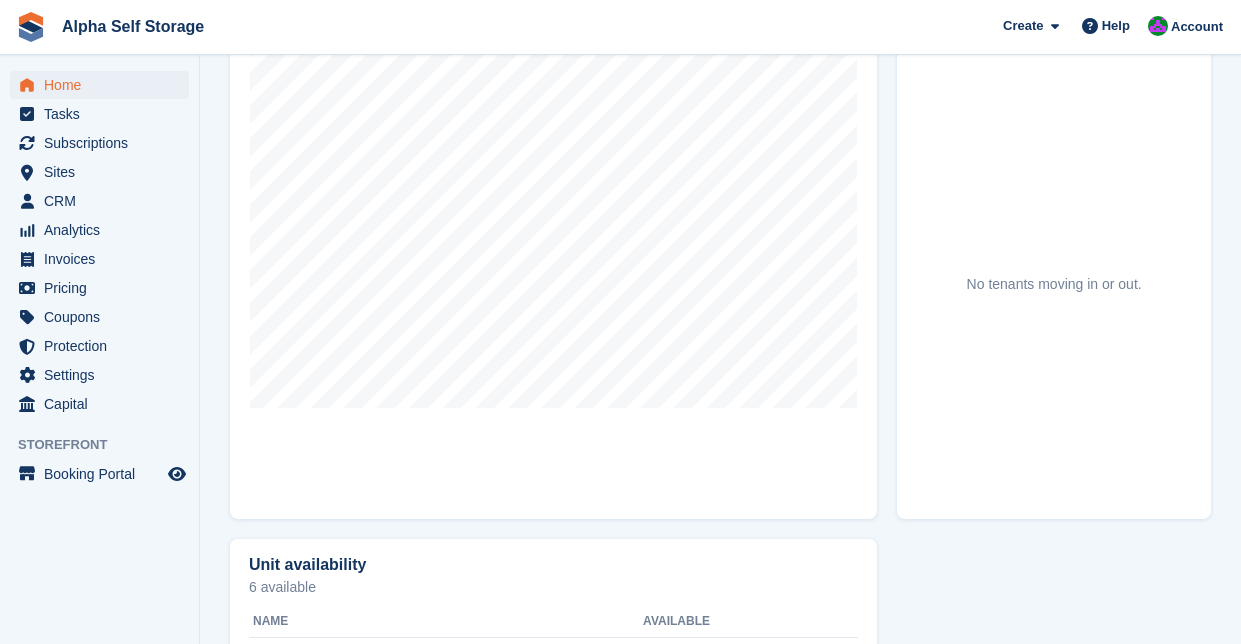 scroll, scrollTop: 690, scrollLeft: 0, axis: vertical 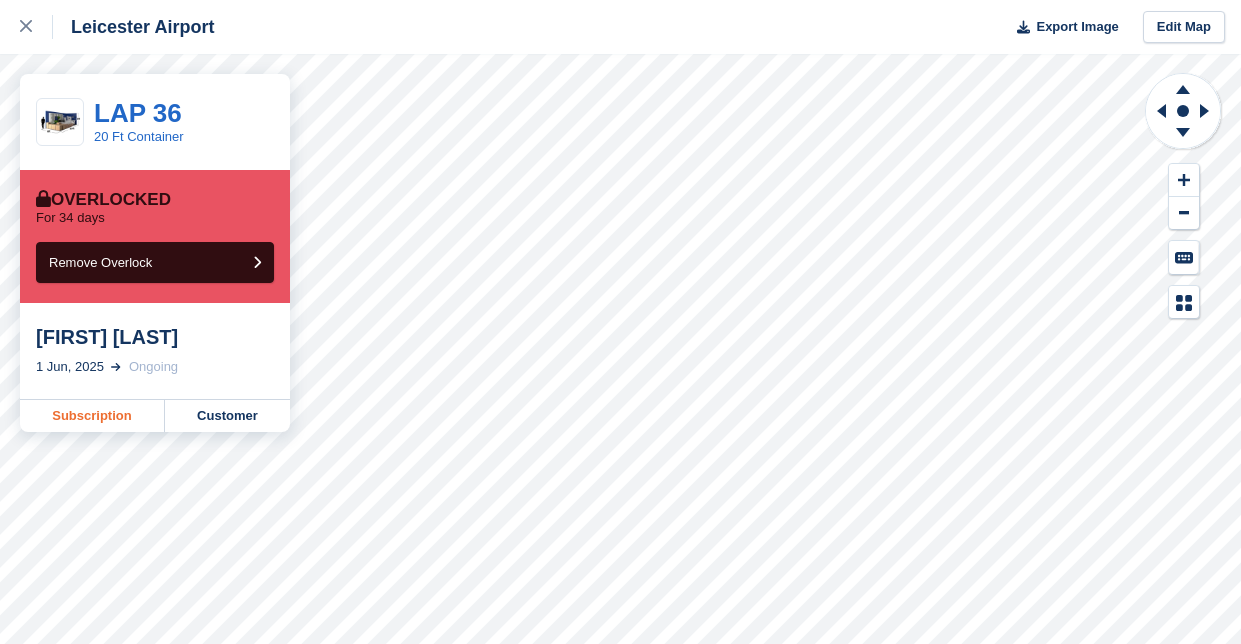 click on "Subscription" at bounding box center (92, 416) 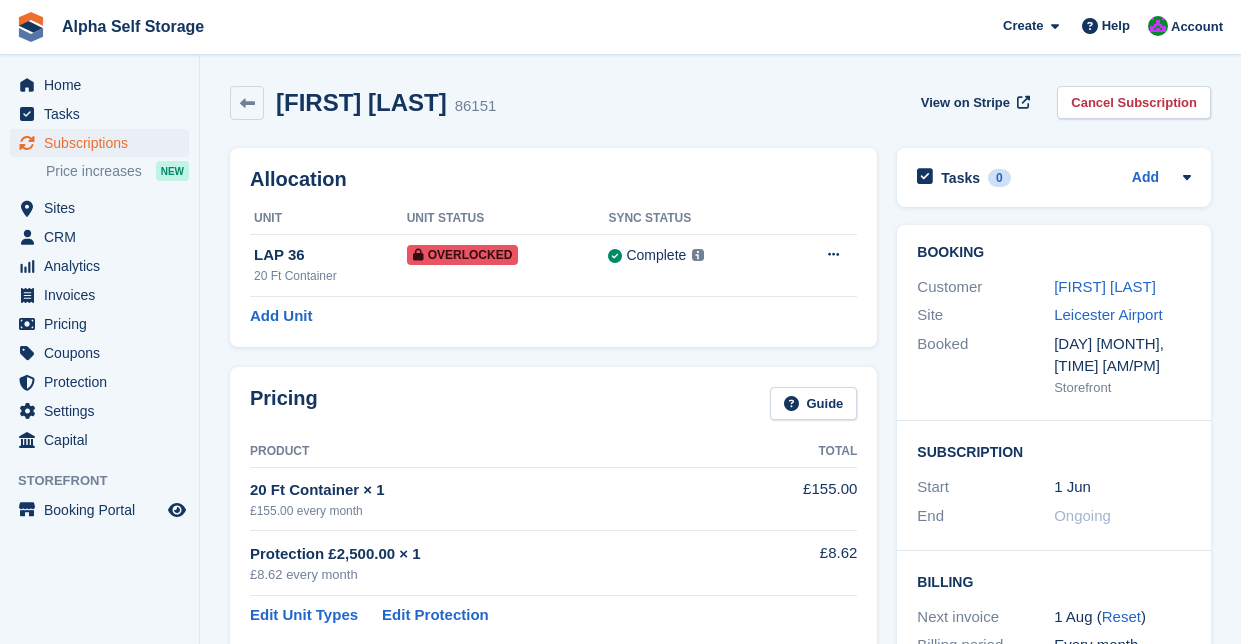 scroll, scrollTop: 0, scrollLeft: 0, axis: both 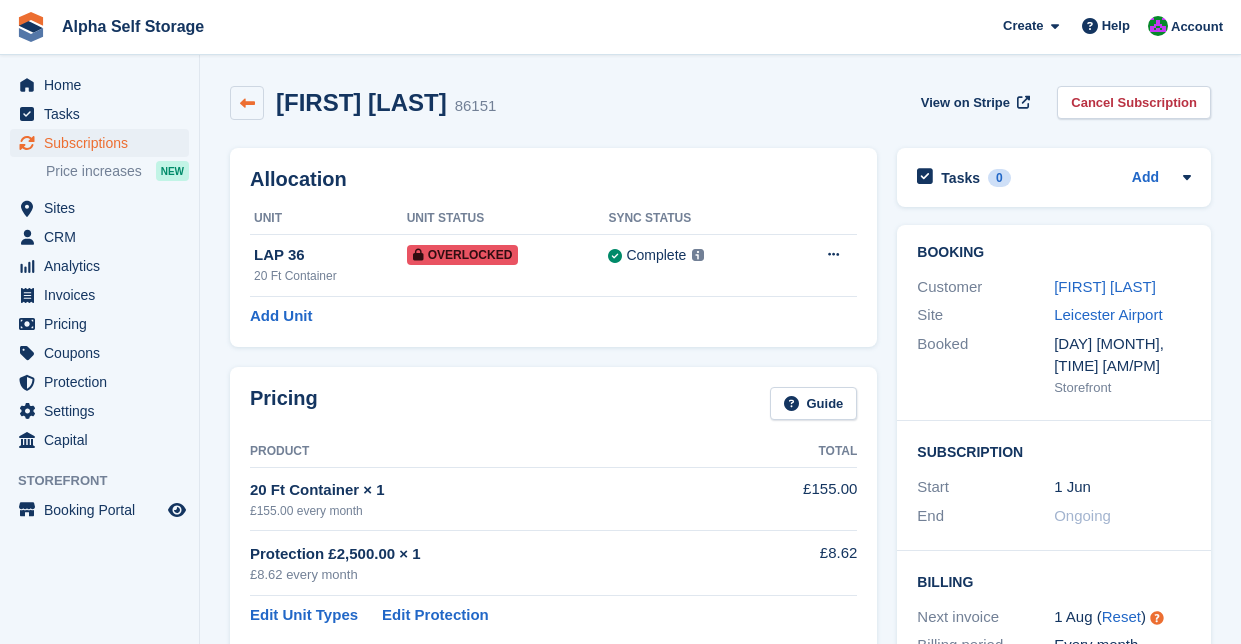 click at bounding box center [247, 103] 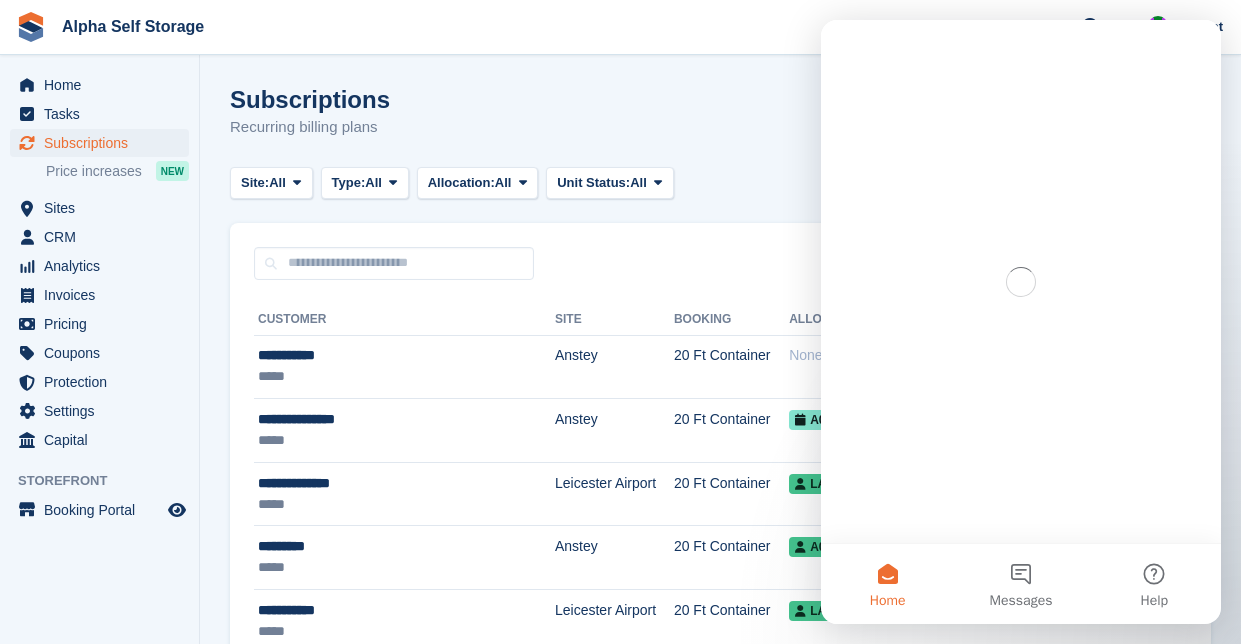 scroll, scrollTop: 0, scrollLeft: 0, axis: both 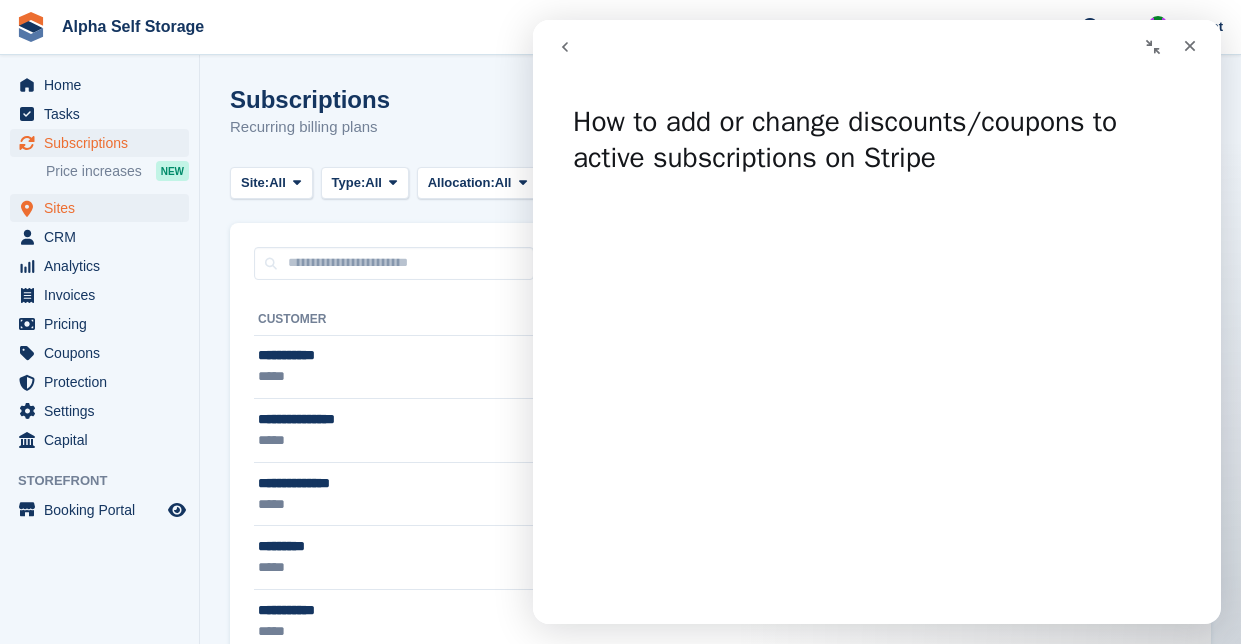 click on "Sites" at bounding box center [104, 208] 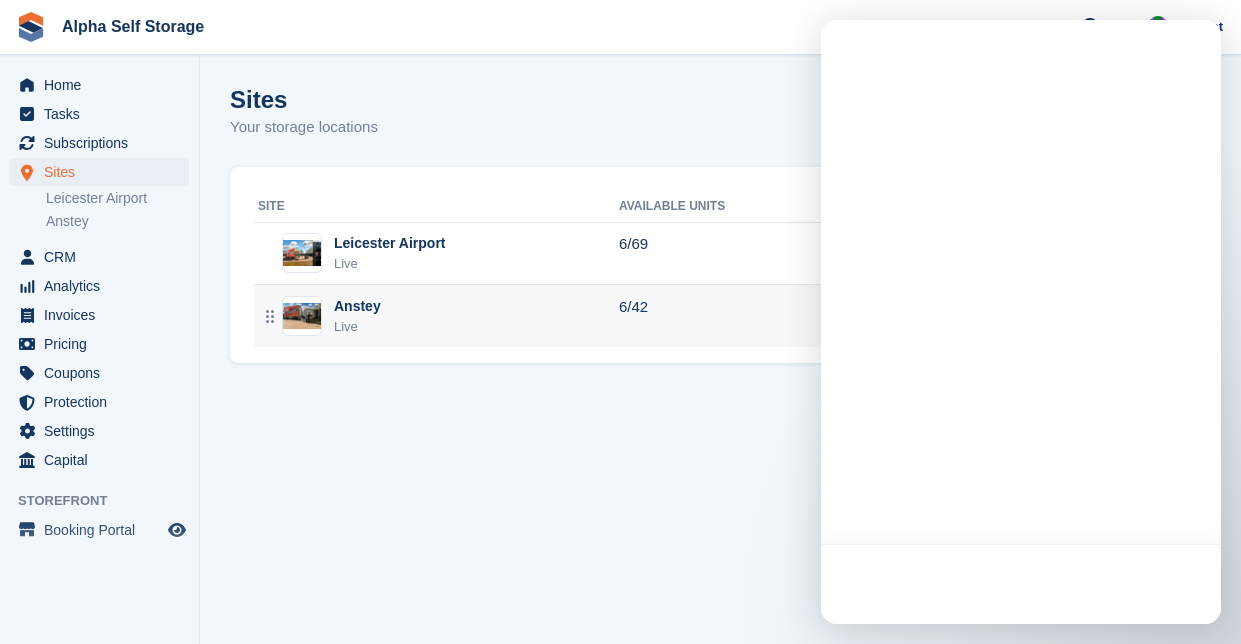 scroll, scrollTop: 0, scrollLeft: 0, axis: both 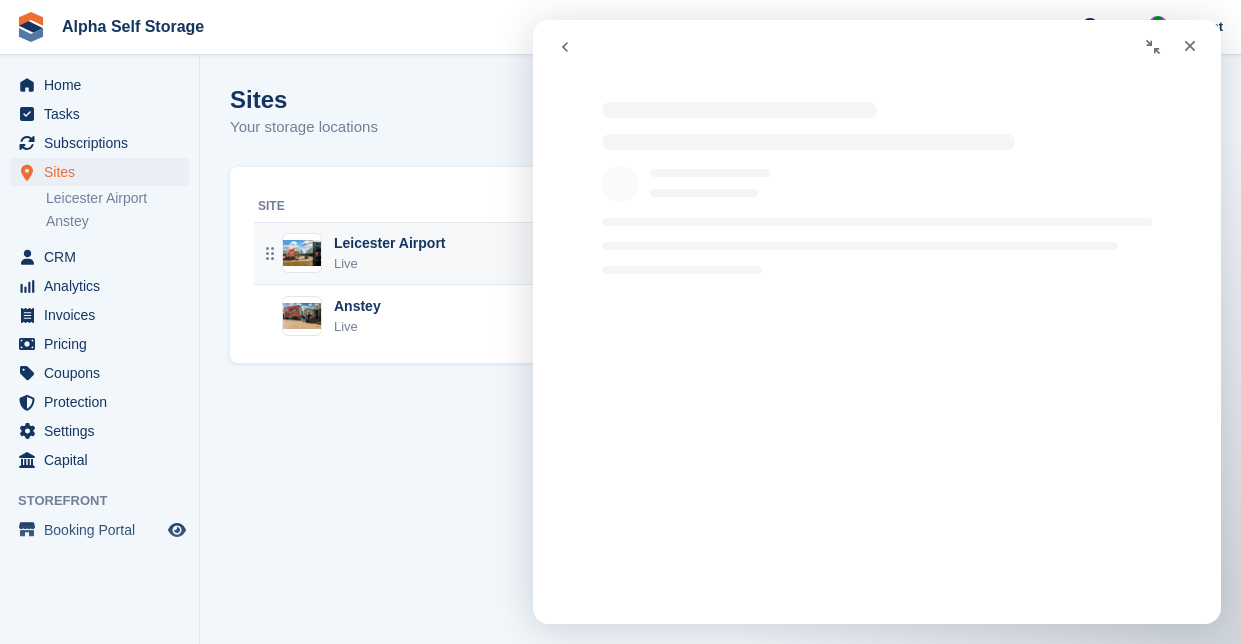 click on "Leicester Airport
Live" at bounding box center [438, 253] 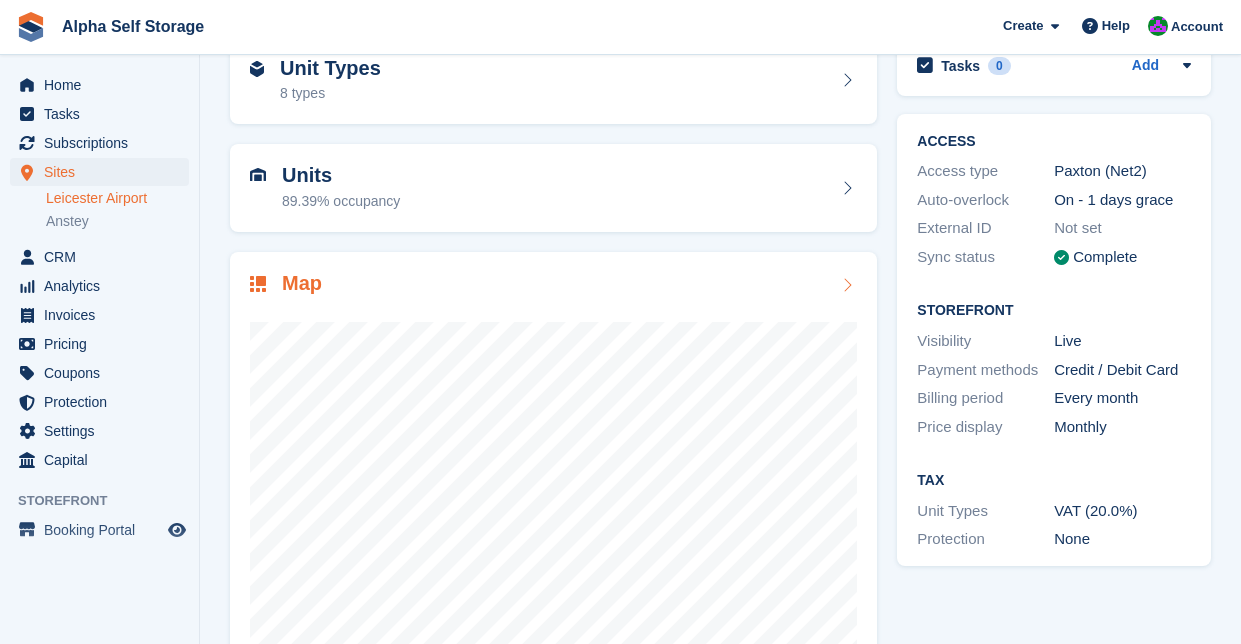 scroll, scrollTop: 111, scrollLeft: 0, axis: vertical 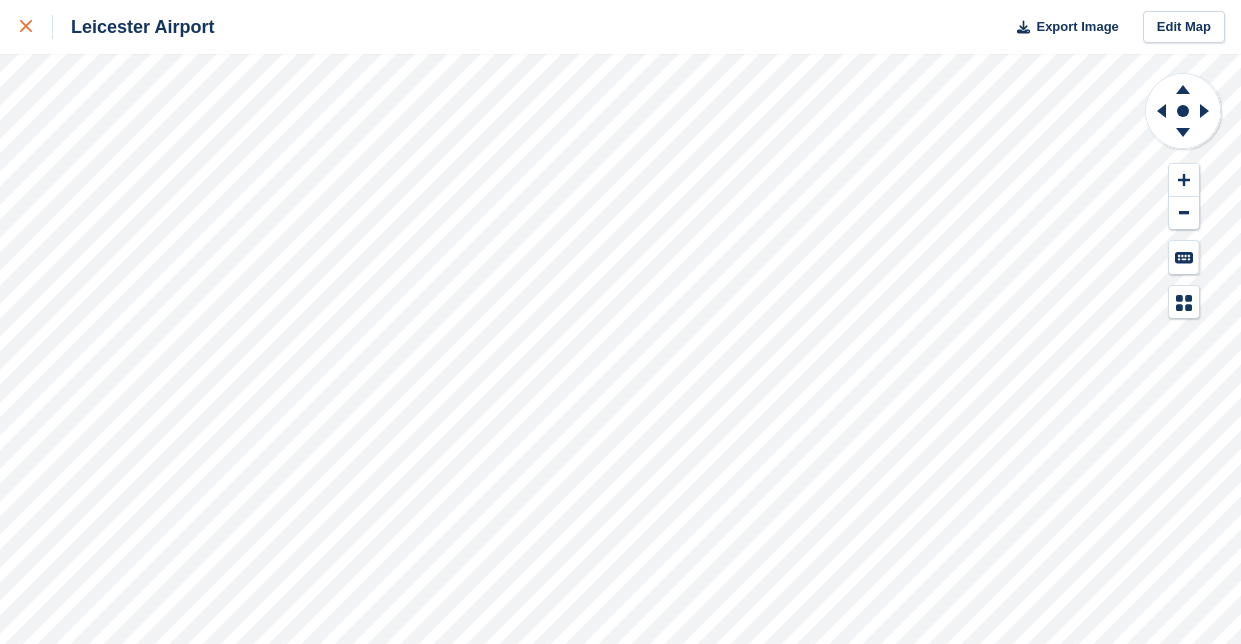click 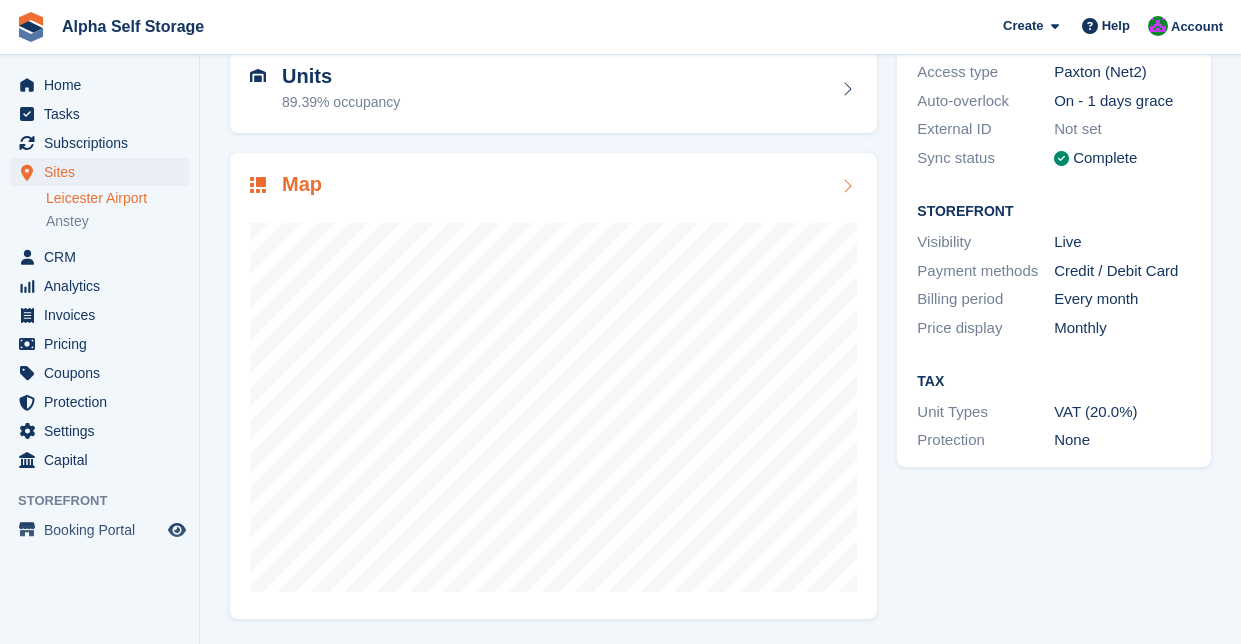 scroll, scrollTop: 208, scrollLeft: 0, axis: vertical 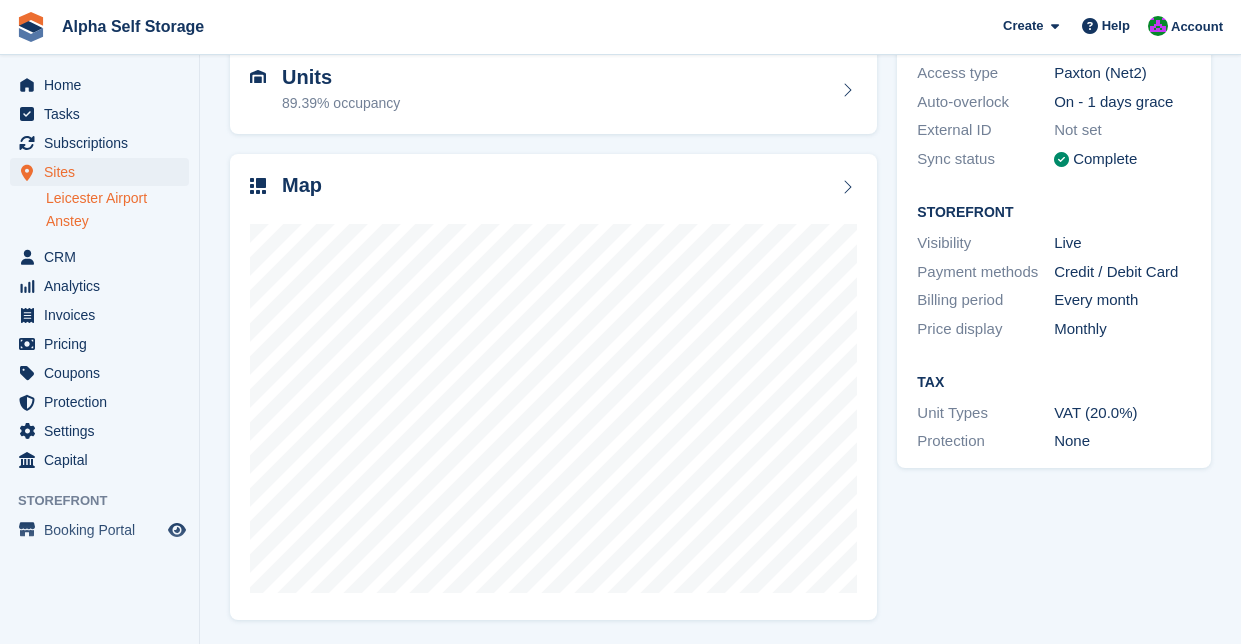 click on "Anstey" at bounding box center [117, 221] 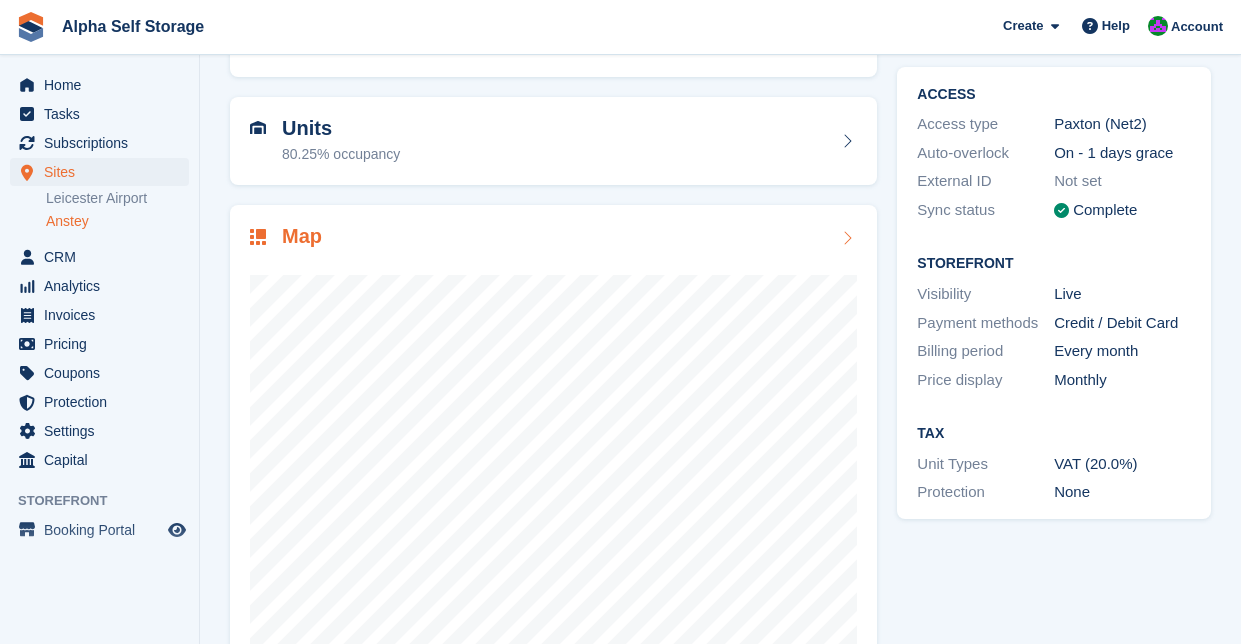 scroll, scrollTop: 176, scrollLeft: 0, axis: vertical 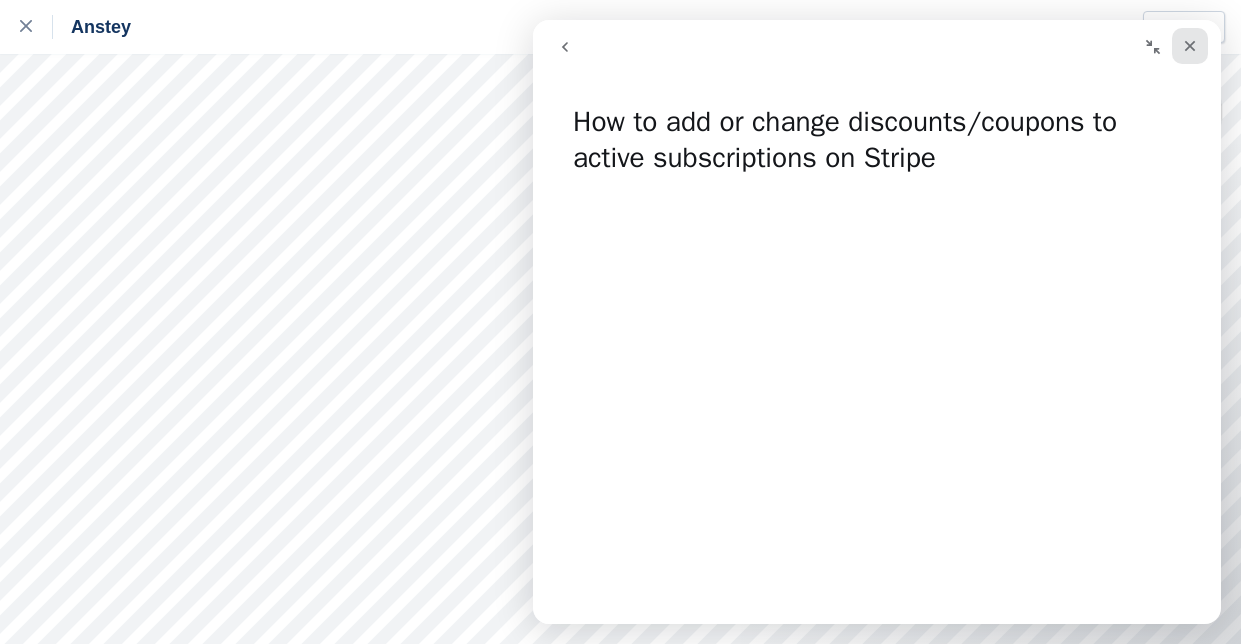 click 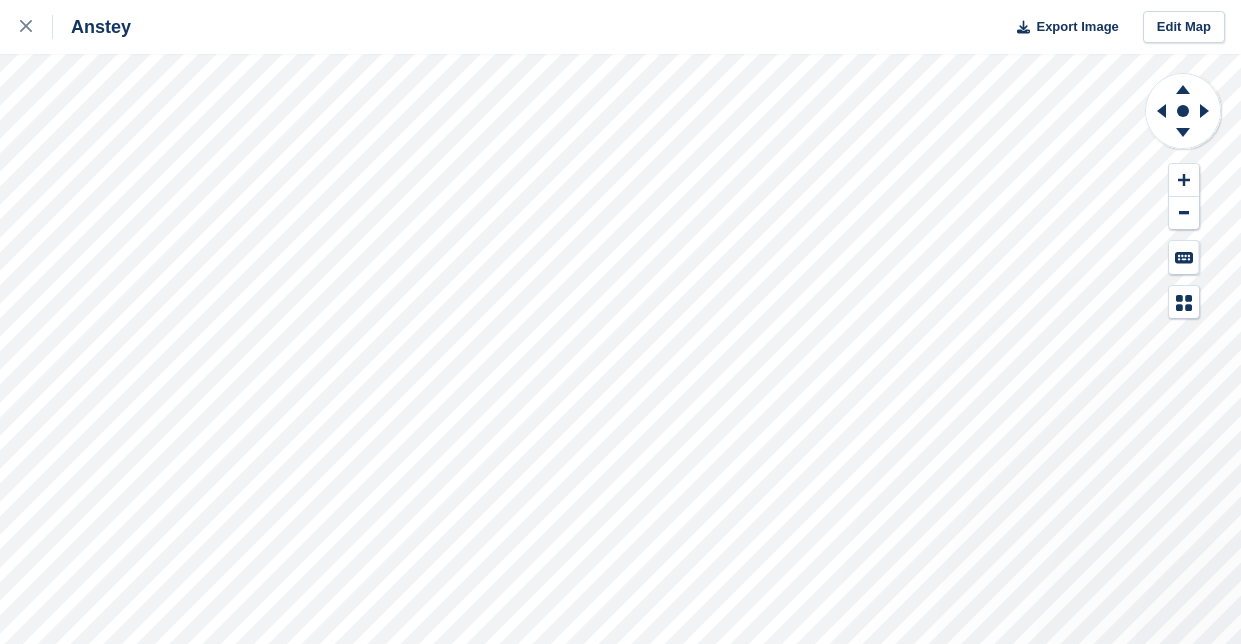 scroll, scrollTop: 0, scrollLeft: 0, axis: both 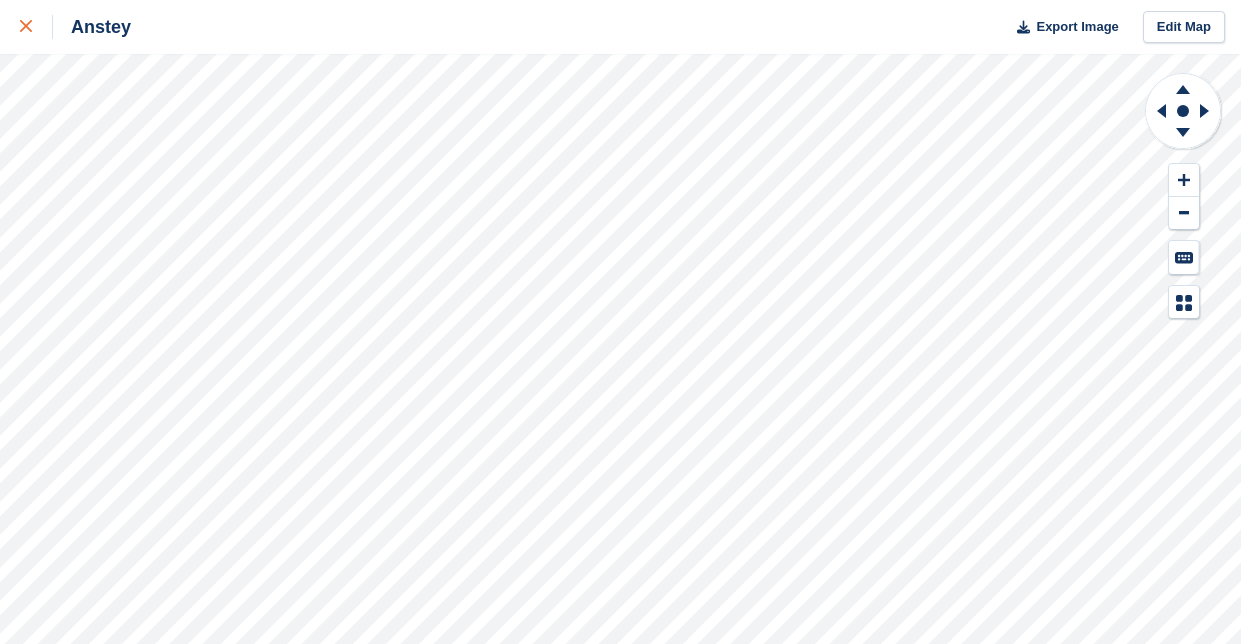 click 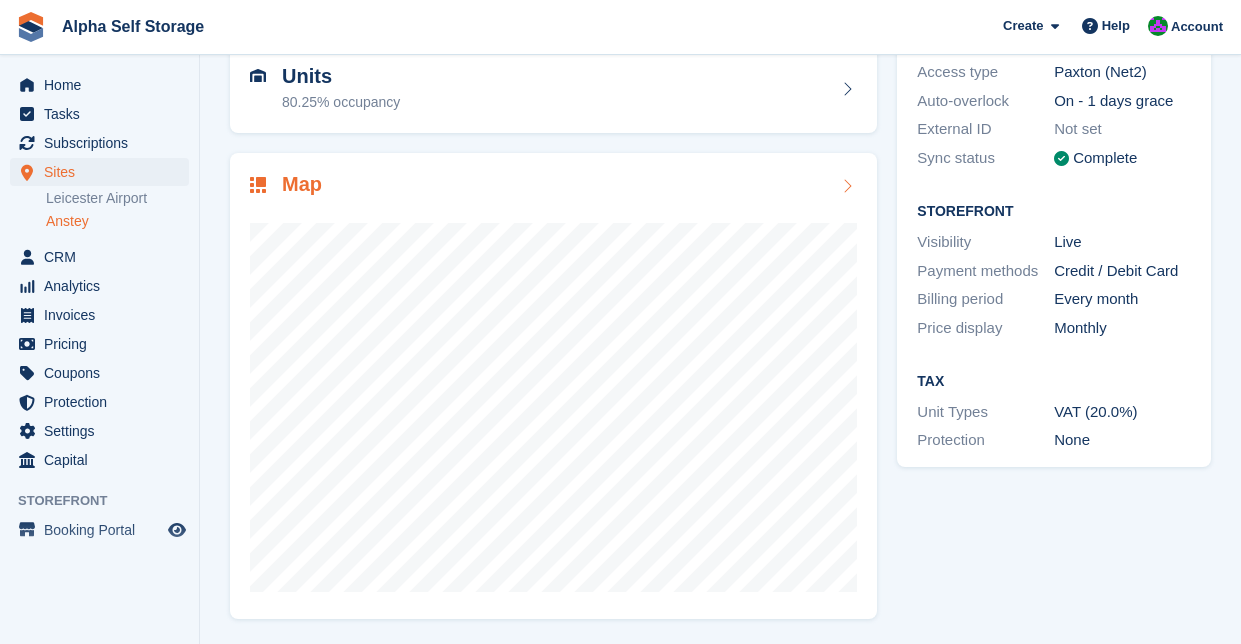 scroll, scrollTop: 208, scrollLeft: 0, axis: vertical 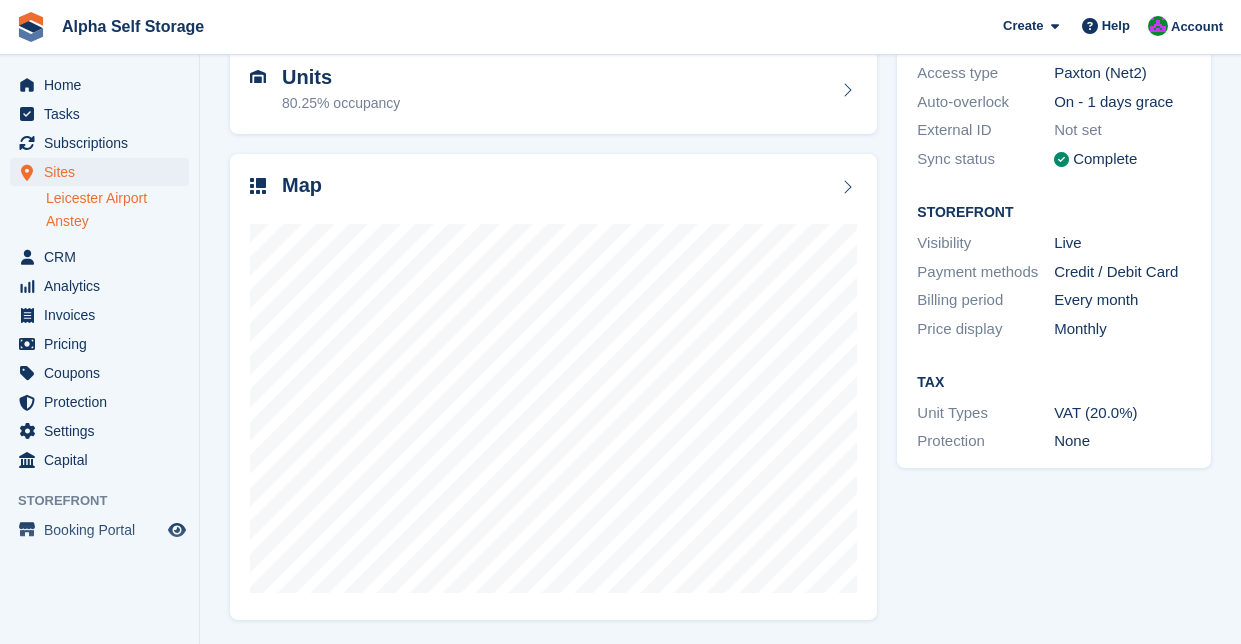 click on "Leicester Airport" at bounding box center (117, 198) 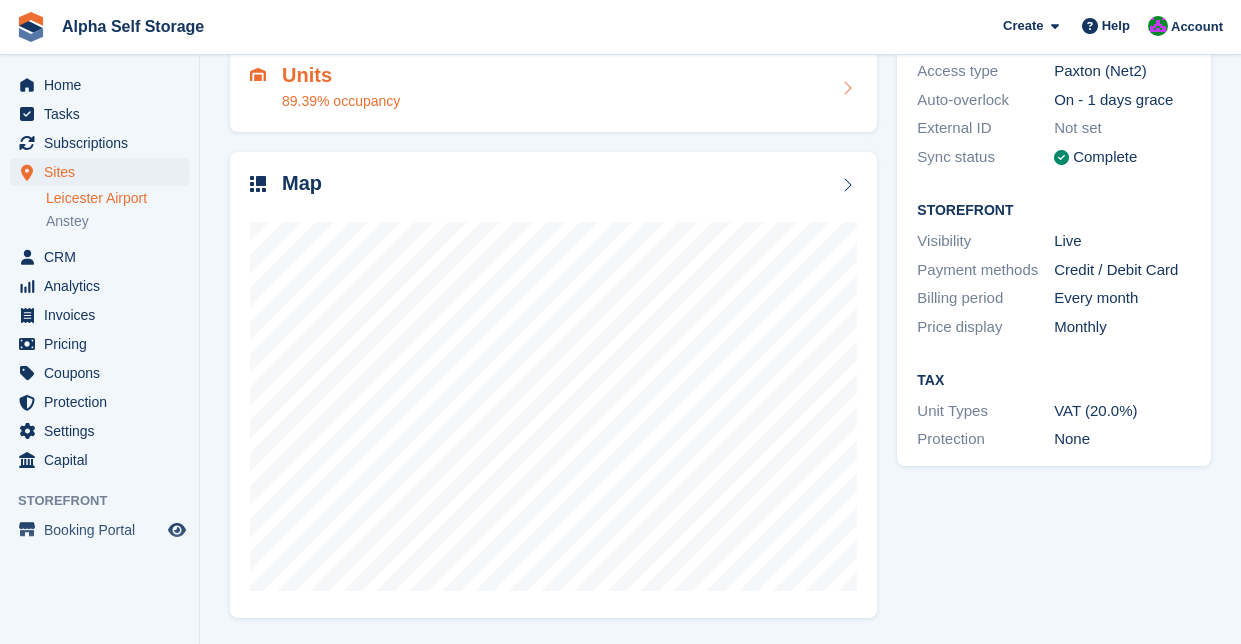 scroll, scrollTop: 208, scrollLeft: 0, axis: vertical 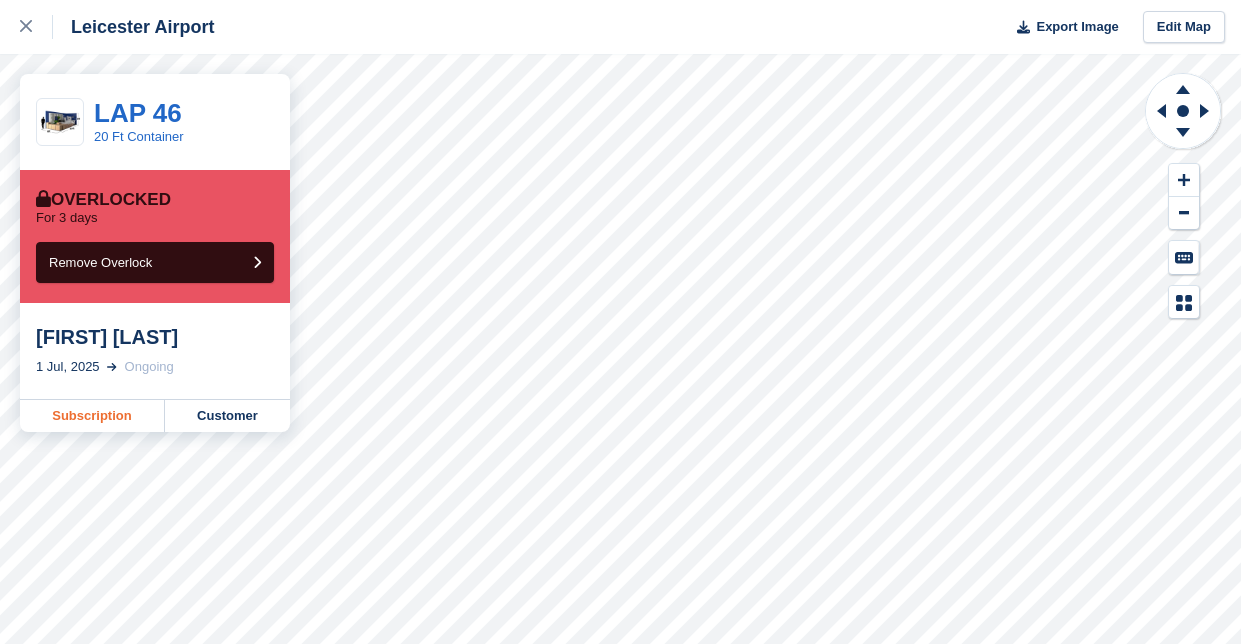 click on "Subscription" at bounding box center (92, 416) 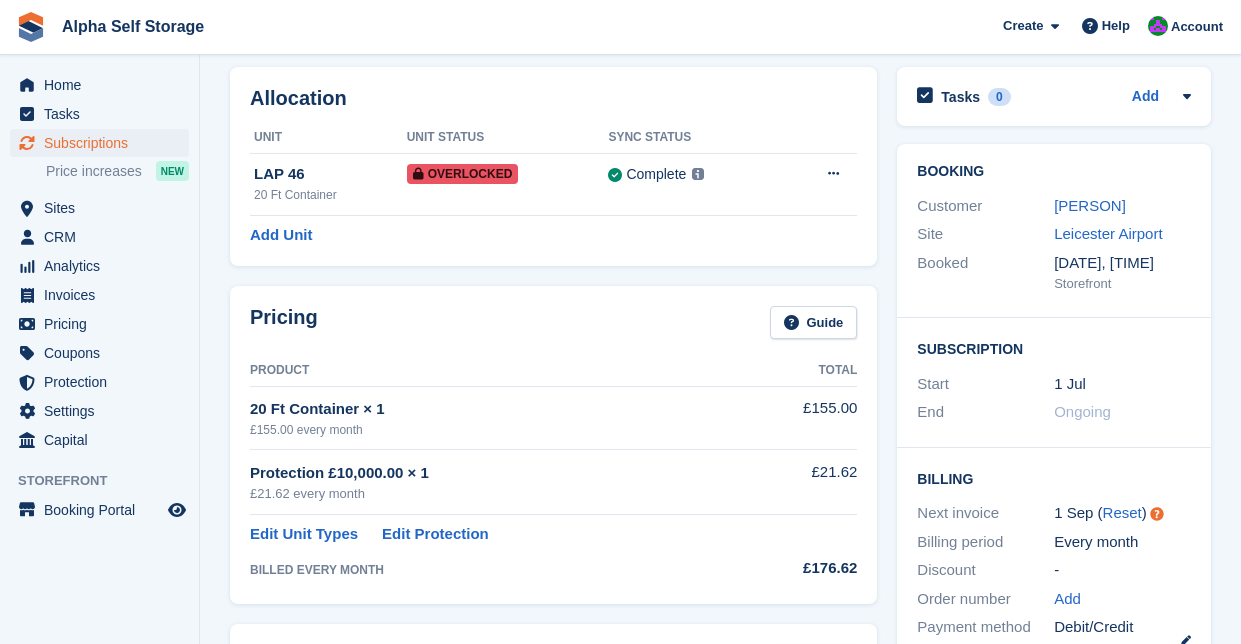 scroll, scrollTop: 85, scrollLeft: 0, axis: vertical 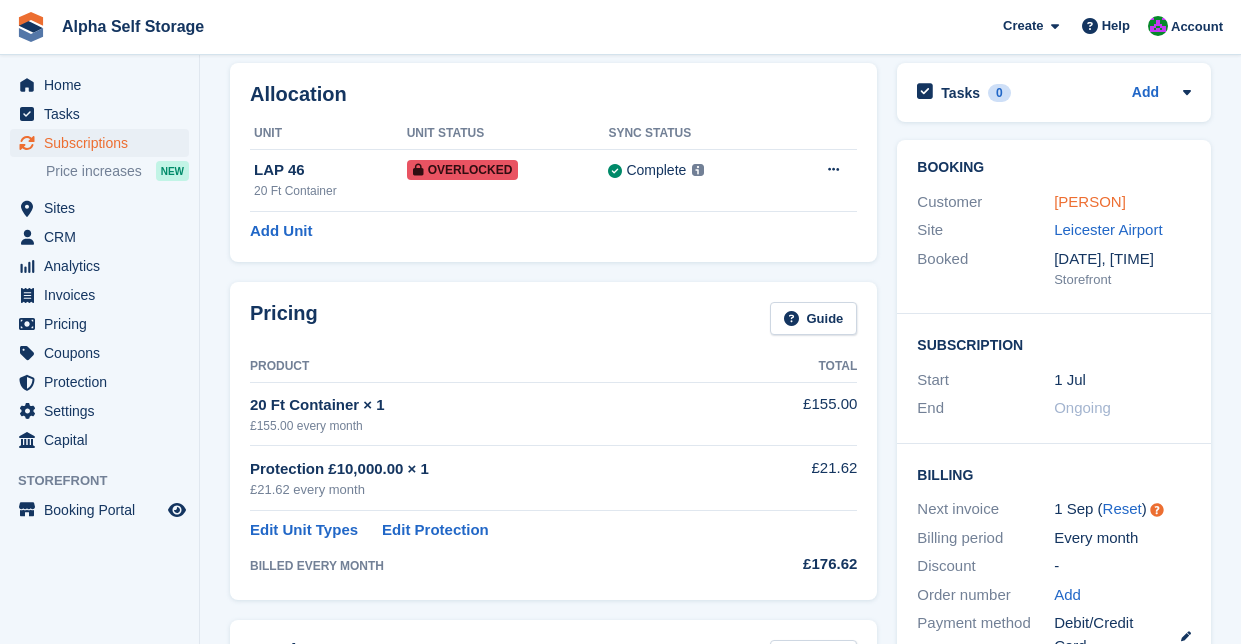 click on "[FIRST] [LAST]" at bounding box center (1090, 201) 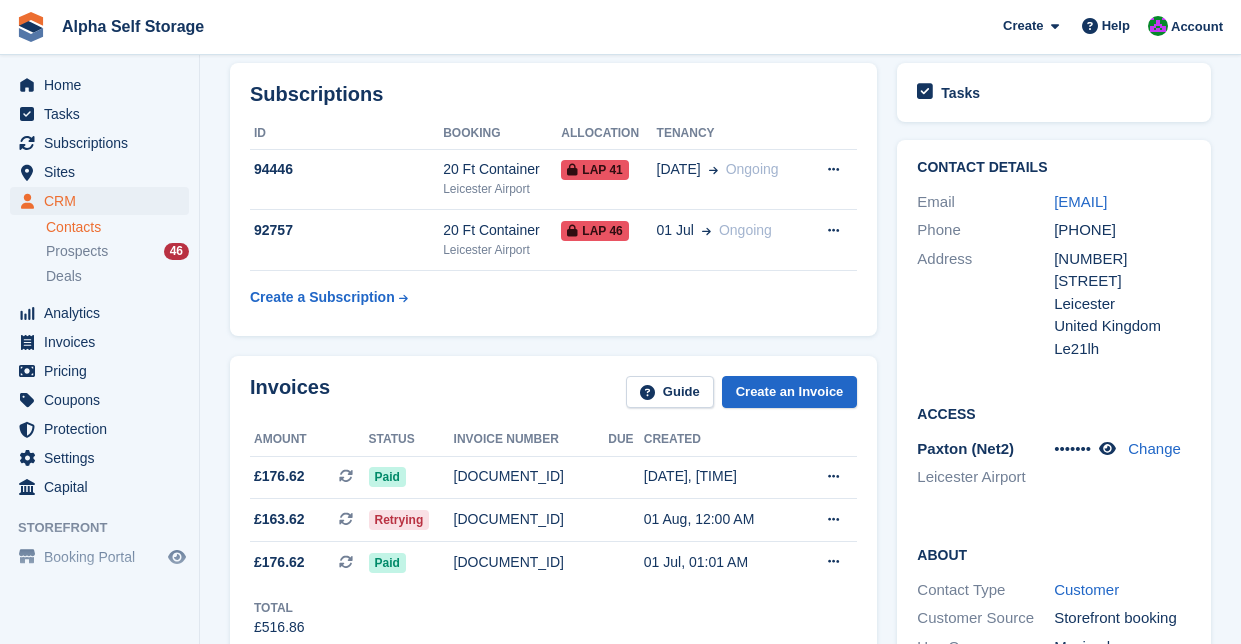 scroll, scrollTop: 0, scrollLeft: 0, axis: both 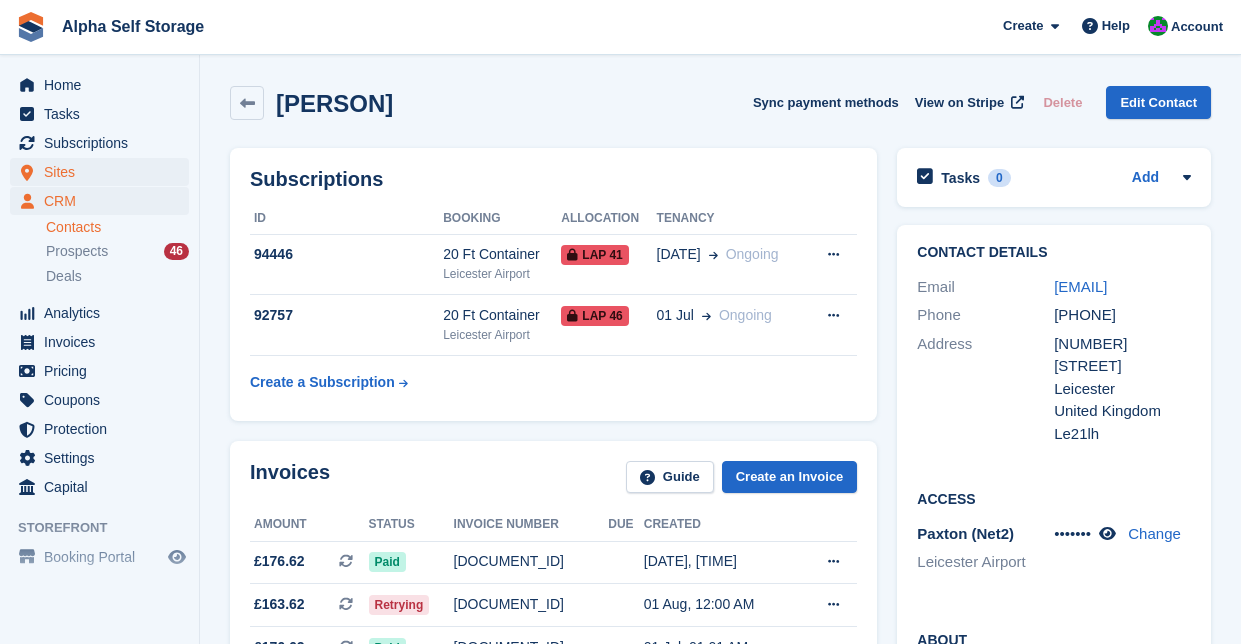 click on "Sites" at bounding box center (104, 172) 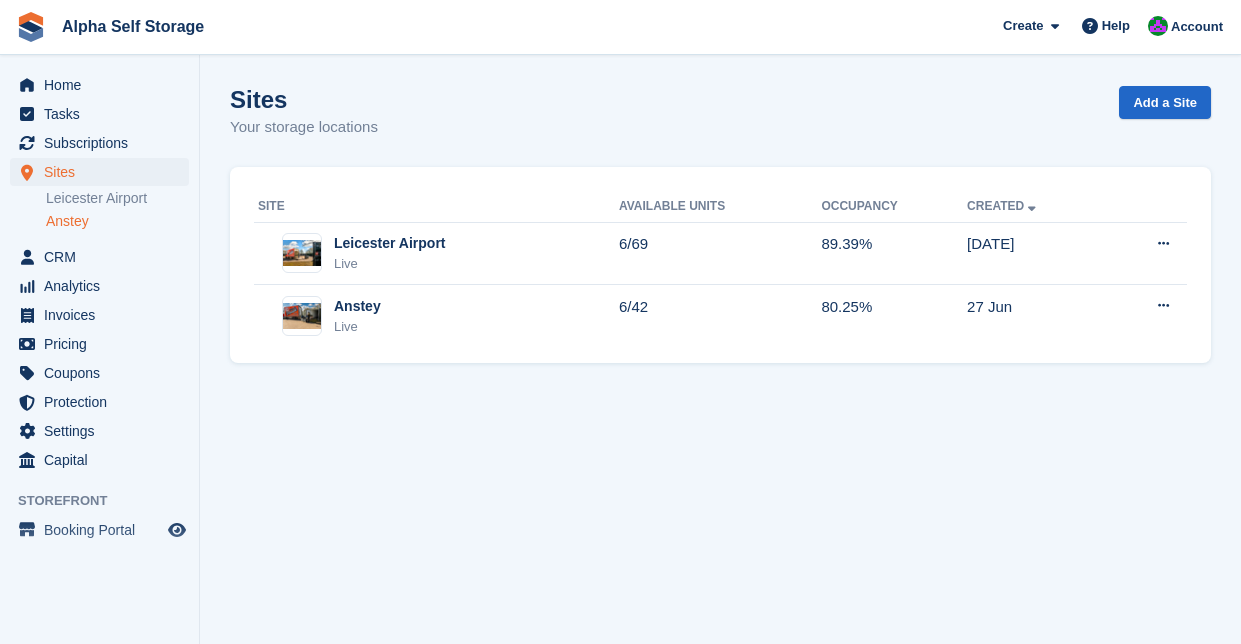 click on "Anstey" at bounding box center (117, 221) 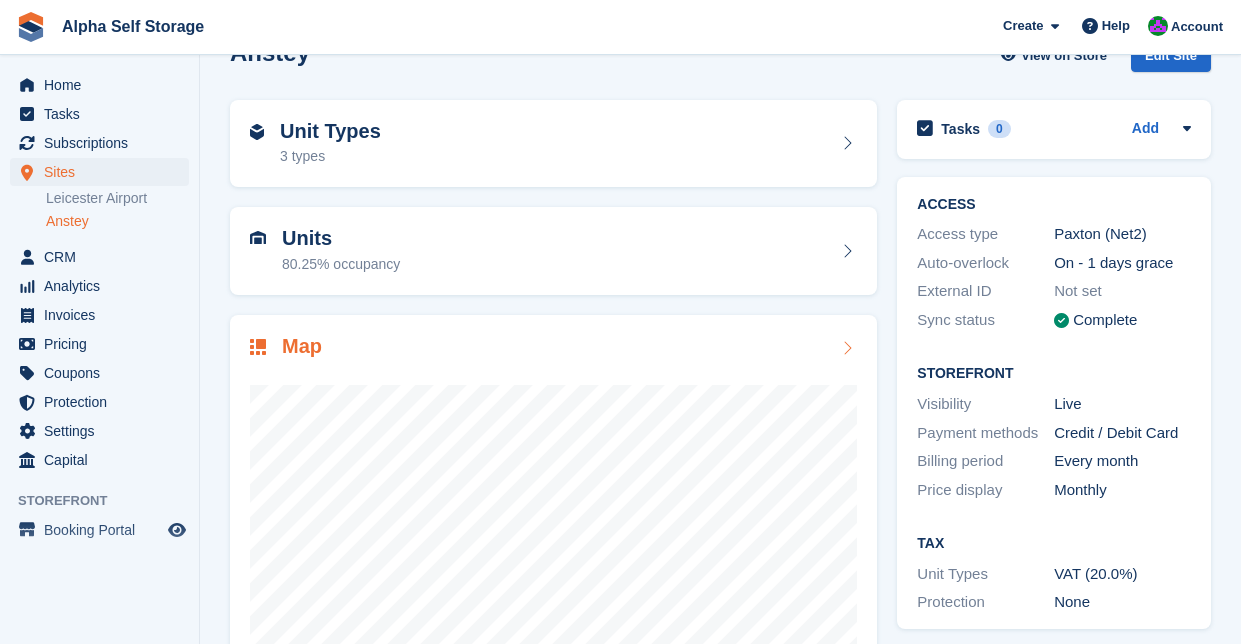 scroll, scrollTop: 52, scrollLeft: 0, axis: vertical 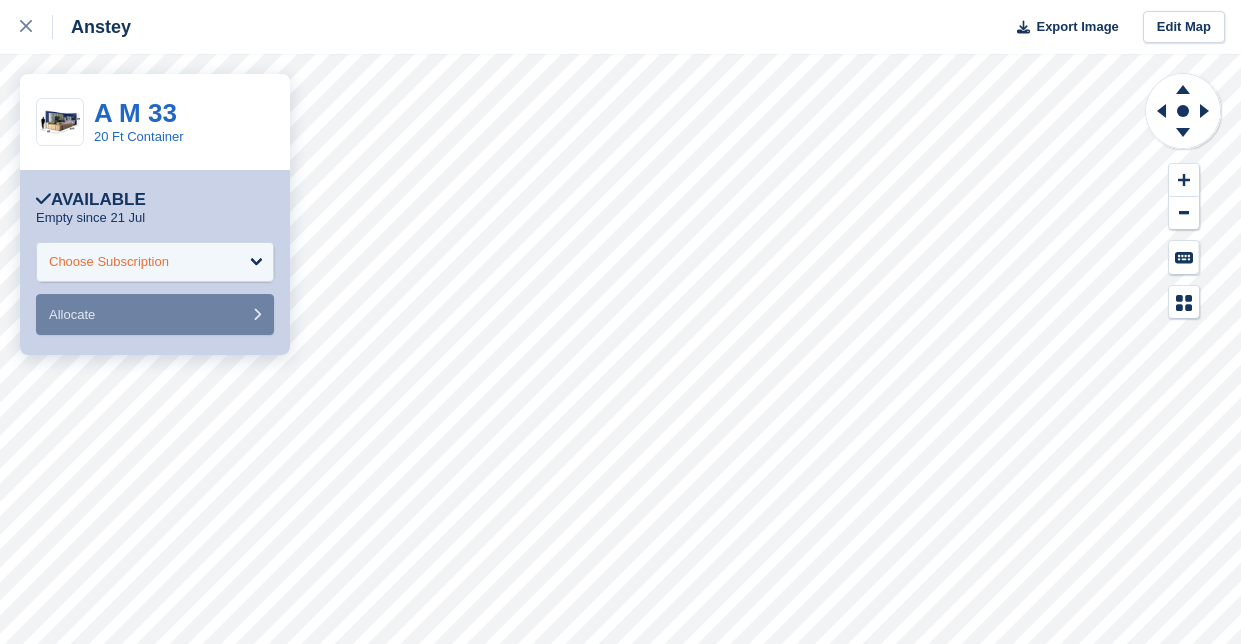 click on "Choose Subscription" at bounding box center (155, 262) 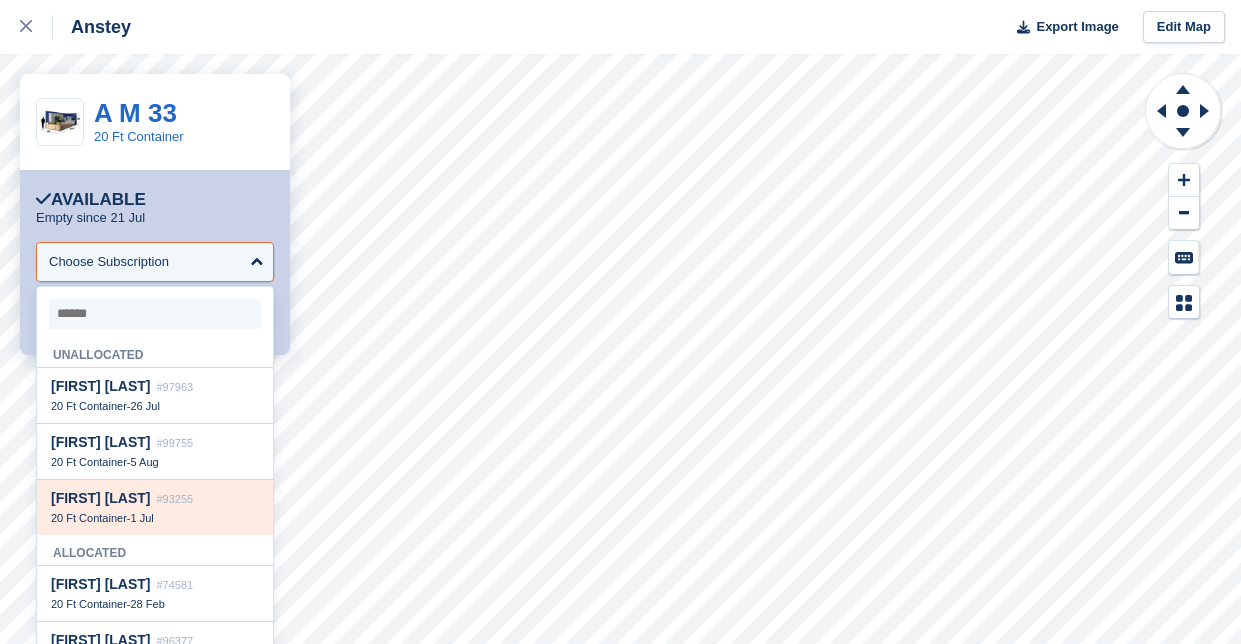 click on "Shona Chapman
#93255
20 Ft Container  -   1 Jul" at bounding box center (155, 507) 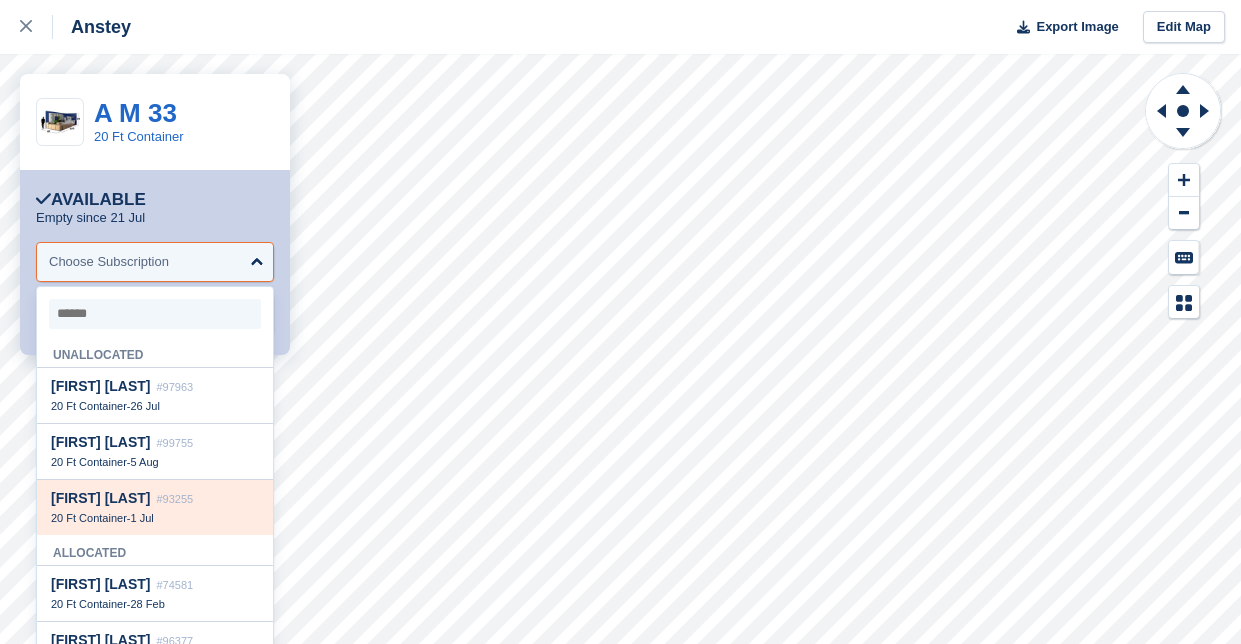 select on "*****" 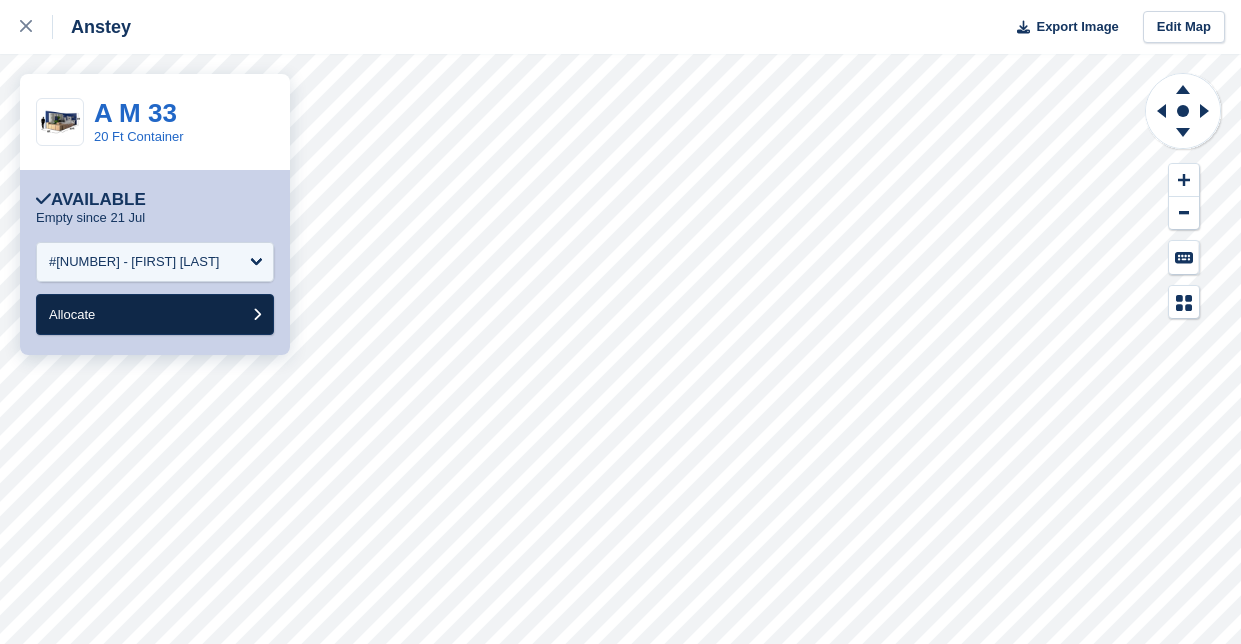 click on "Allocate" at bounding box center [155, 314] 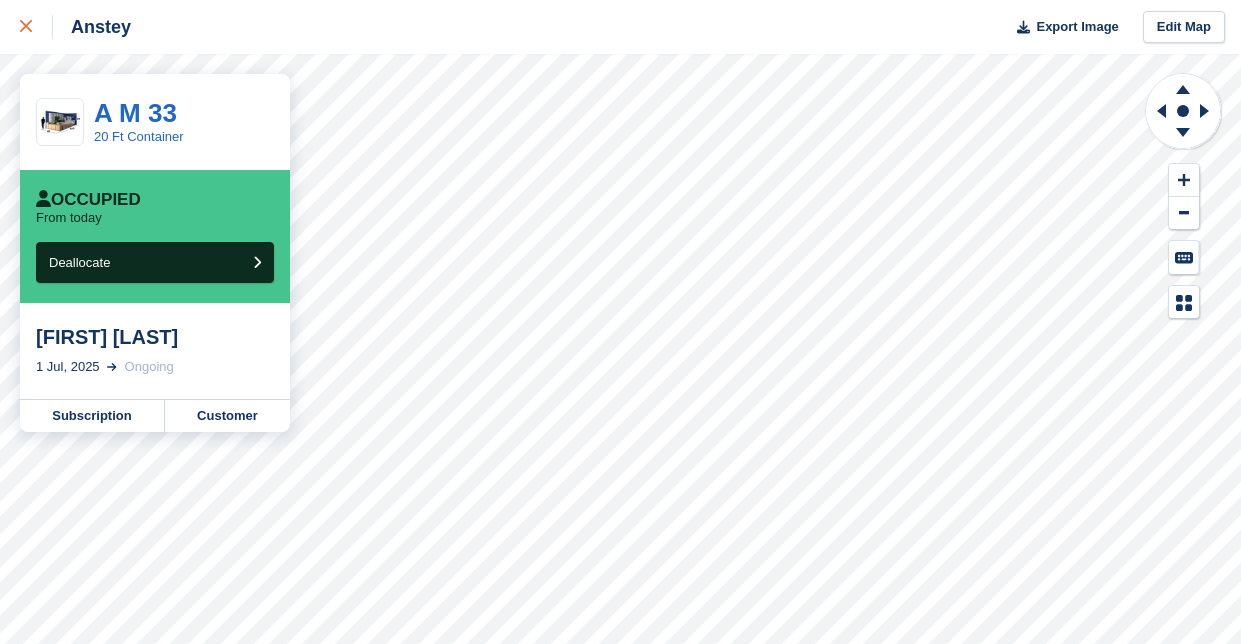 click at bounding box center [26, 27] 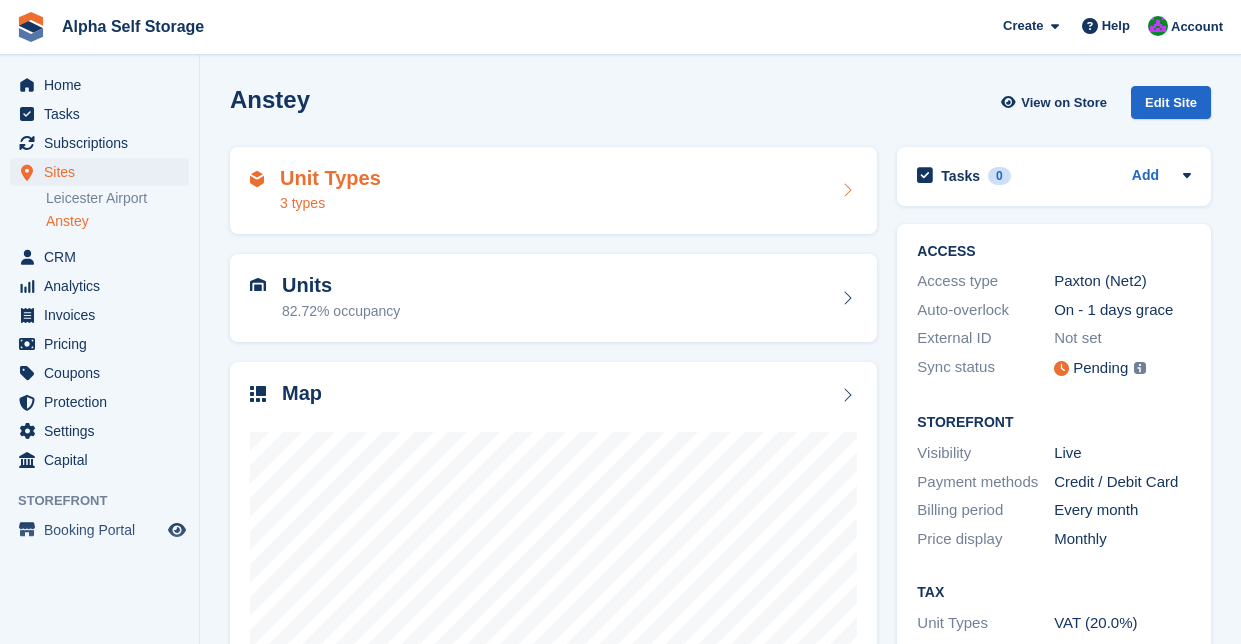 scroll, scrollTop: 0, scrollLeft: 0, axis: both 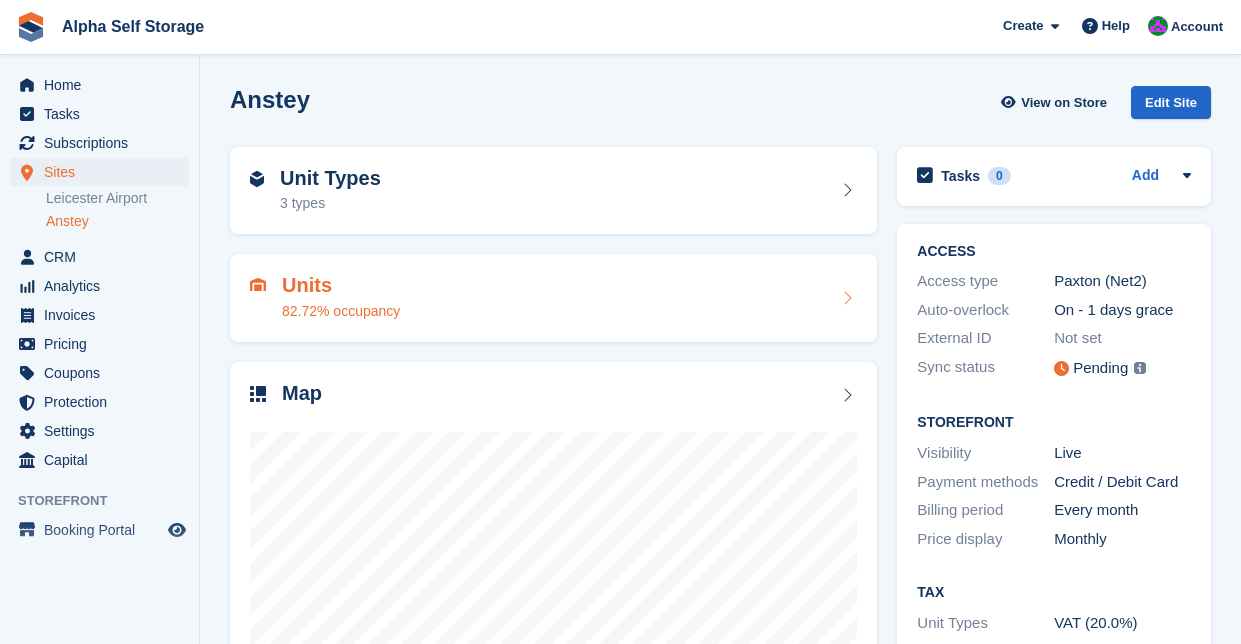 click on "Units
82.72% occupancy" at bounding box center [553, 298] 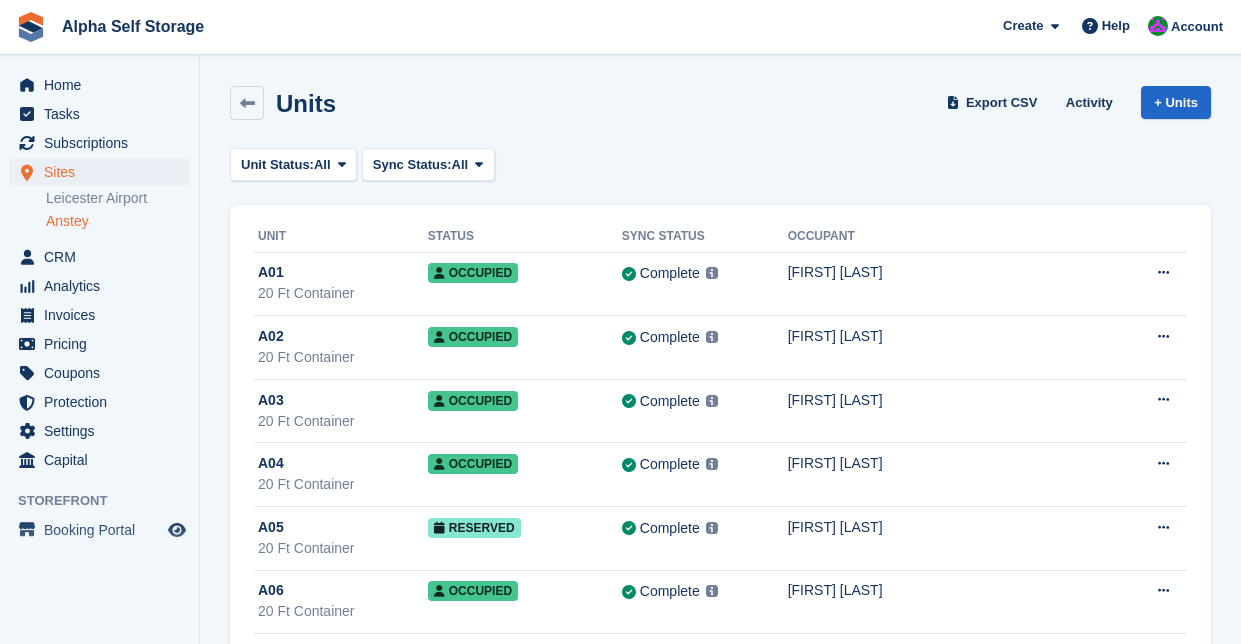 scroll, scrollTop: 0, scrollLeft: 0, axis: both 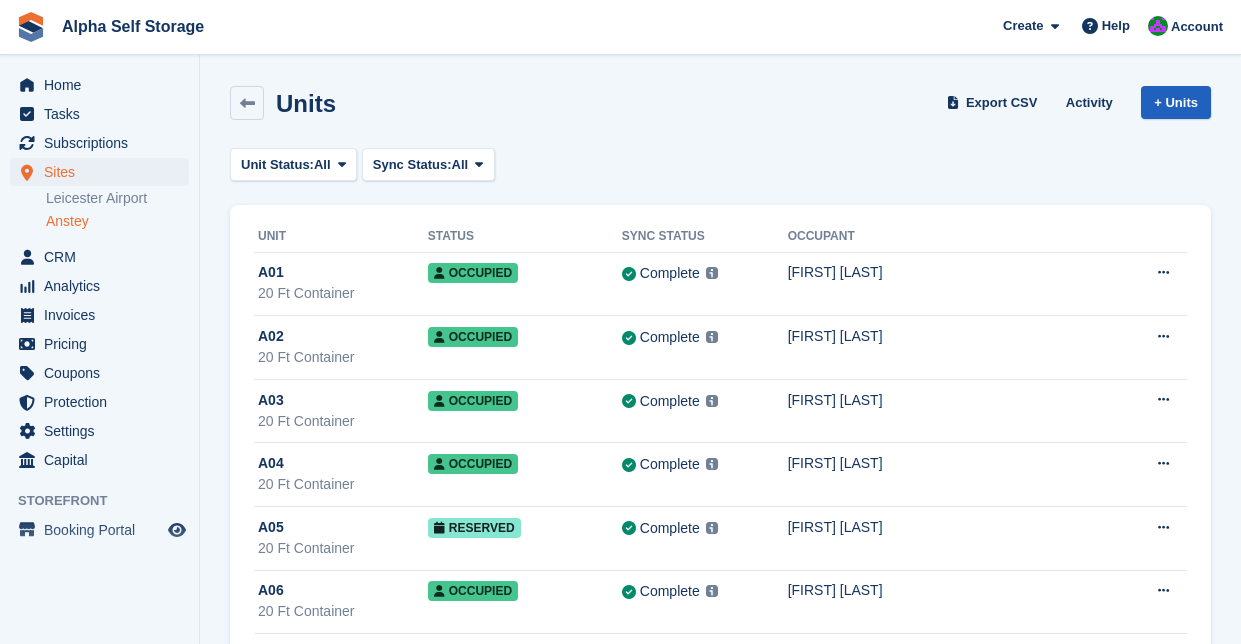click on "+ Units" at bounding box center (1176, 102) 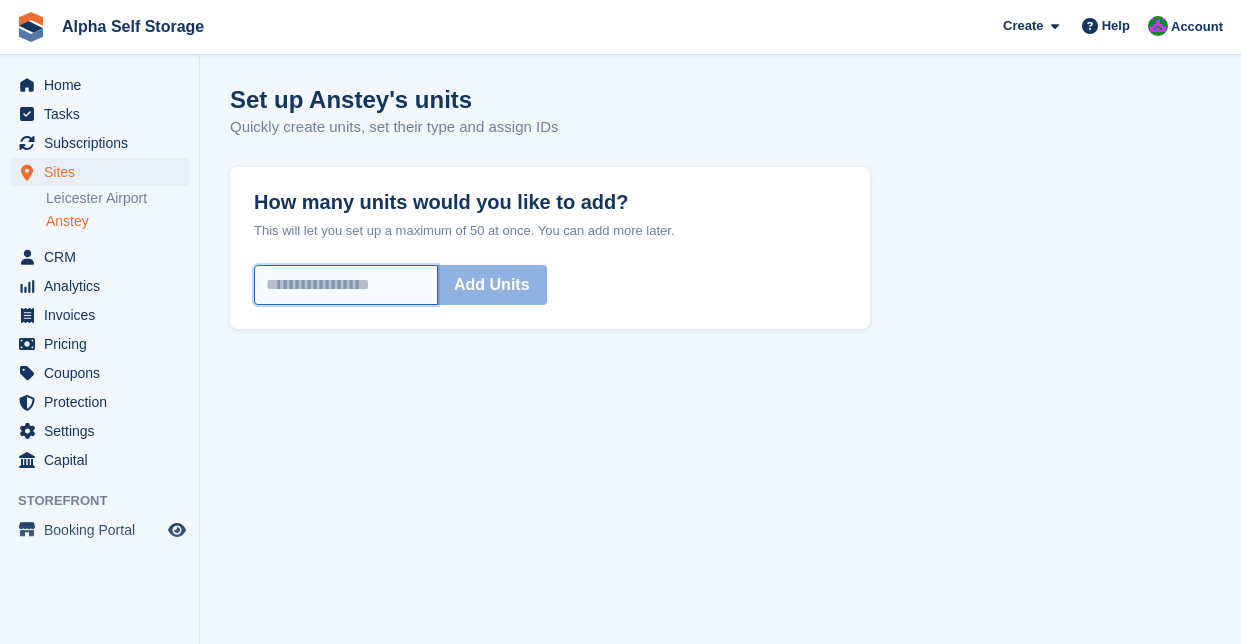 click on "How many units would you like to add?" at bounding box center (346, 285) 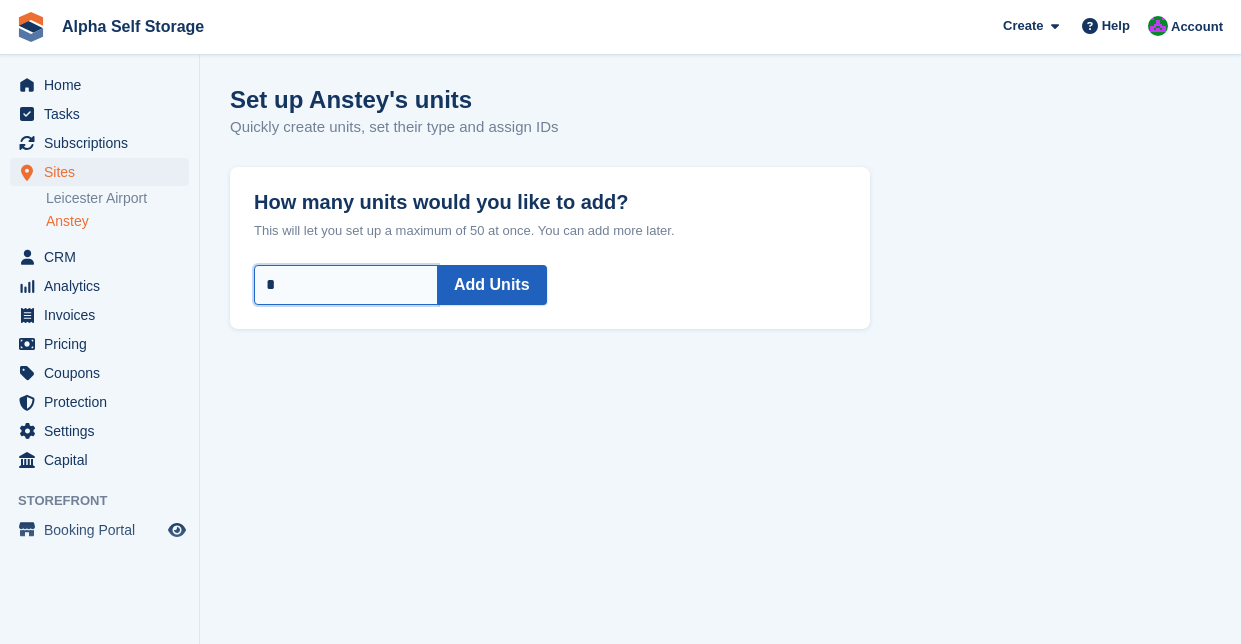 type on "*" 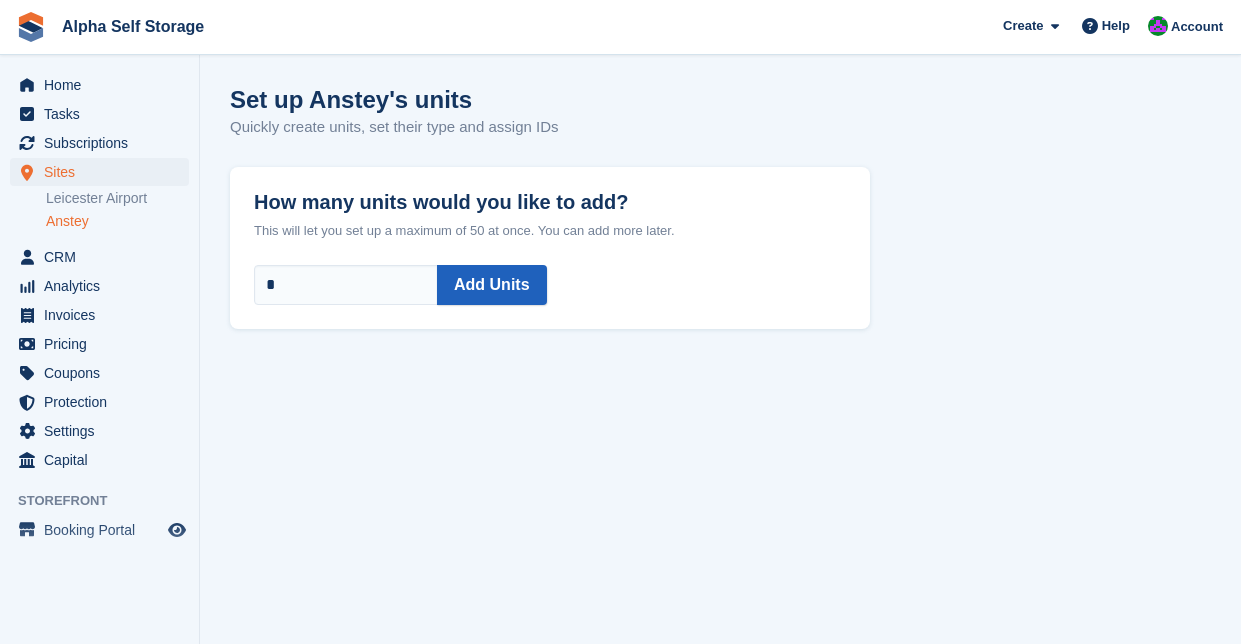 click on "Add Units" at bounding box center (492, 285) 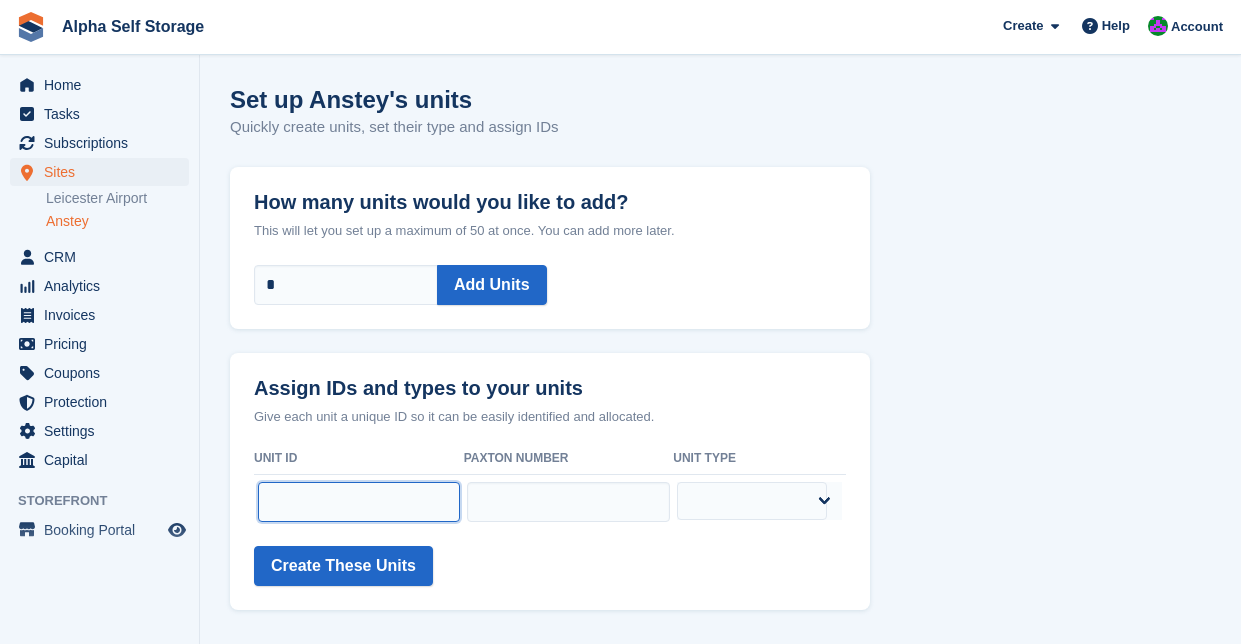 click at bounding box center (359, 502) 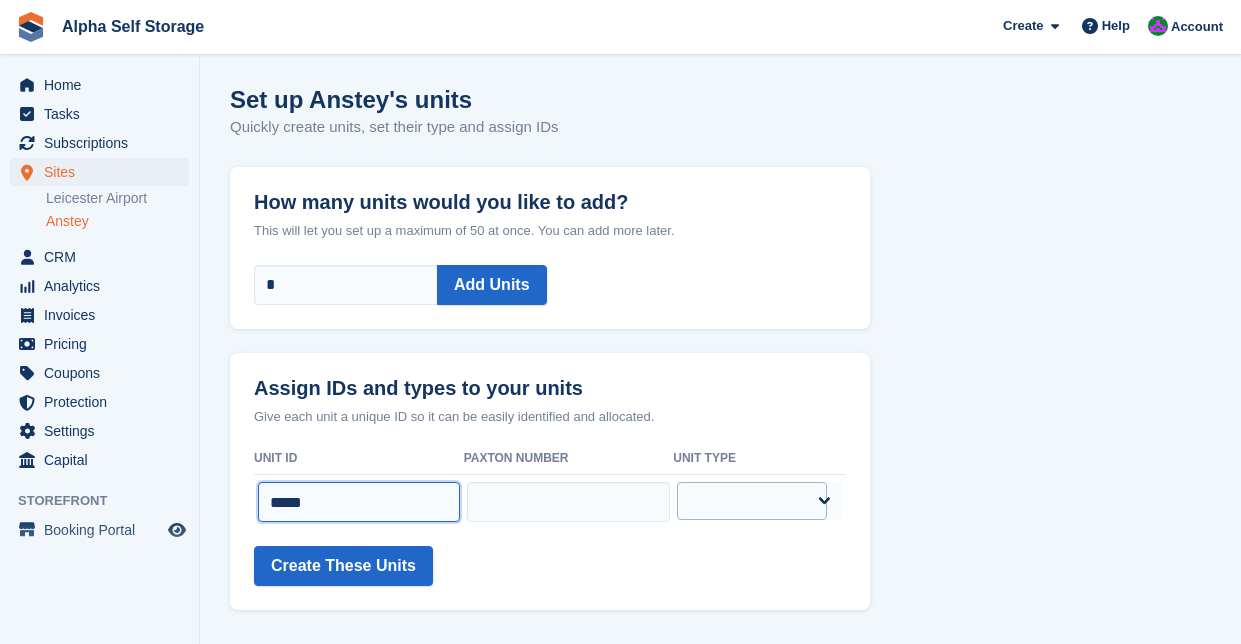 type on "****" 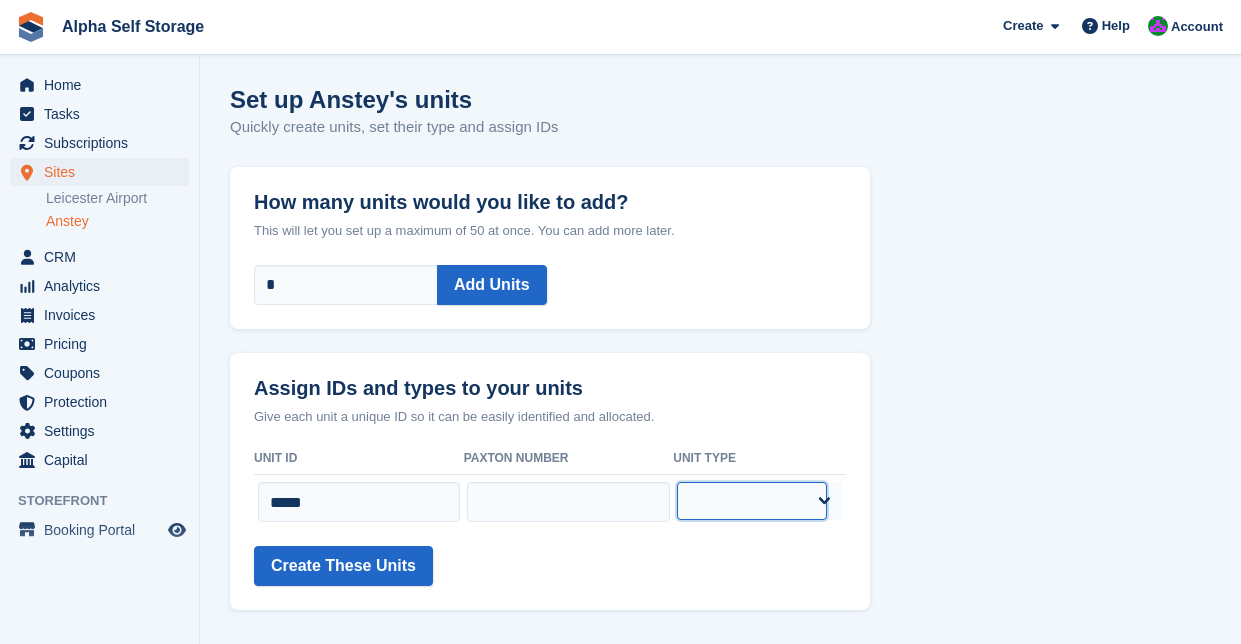 select on "*****" 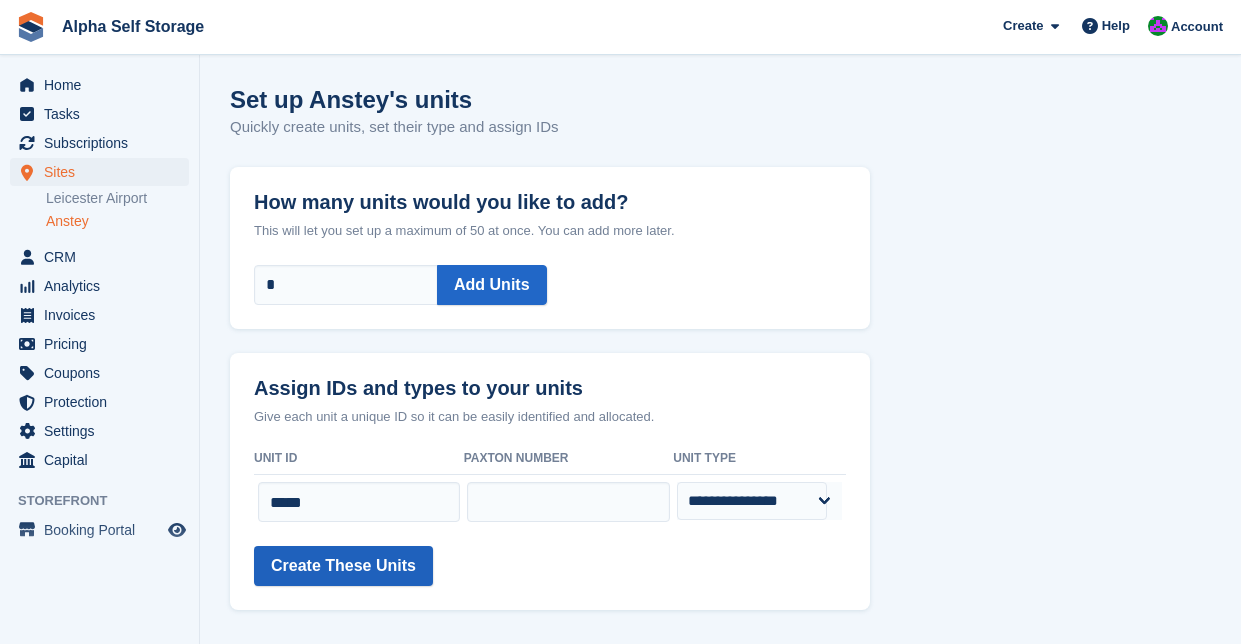 click on "Create These Units" at bounding box center (343, 566) 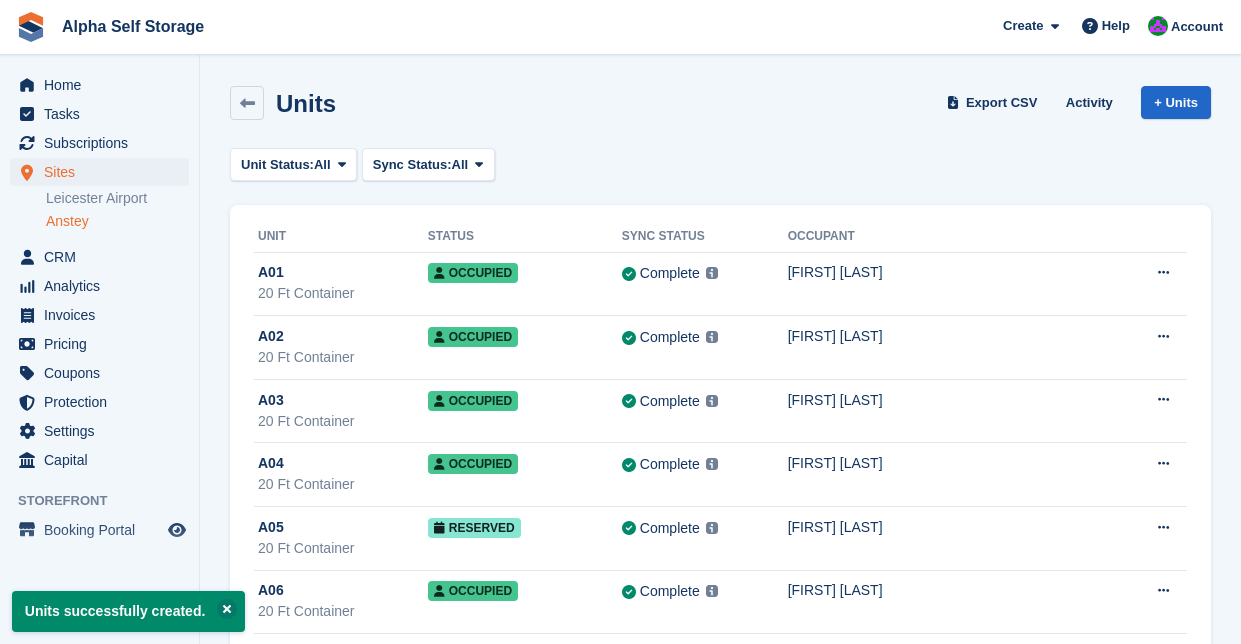 scroll, scrollTop: 0, scrollLeft: 0, axis: both 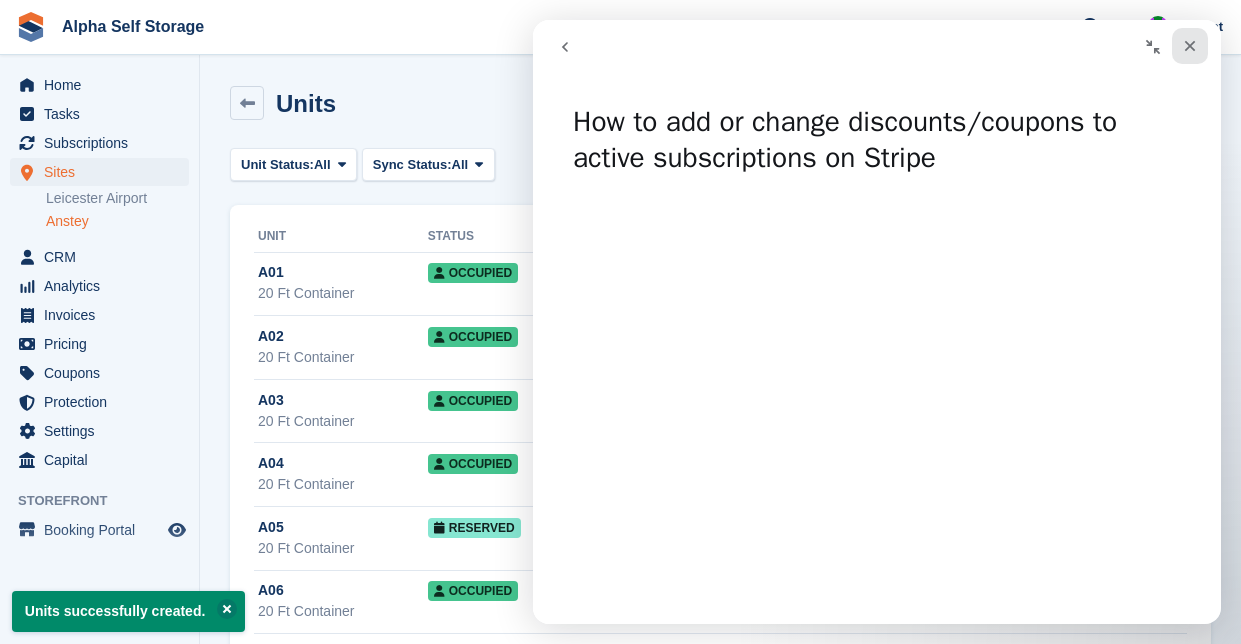 click 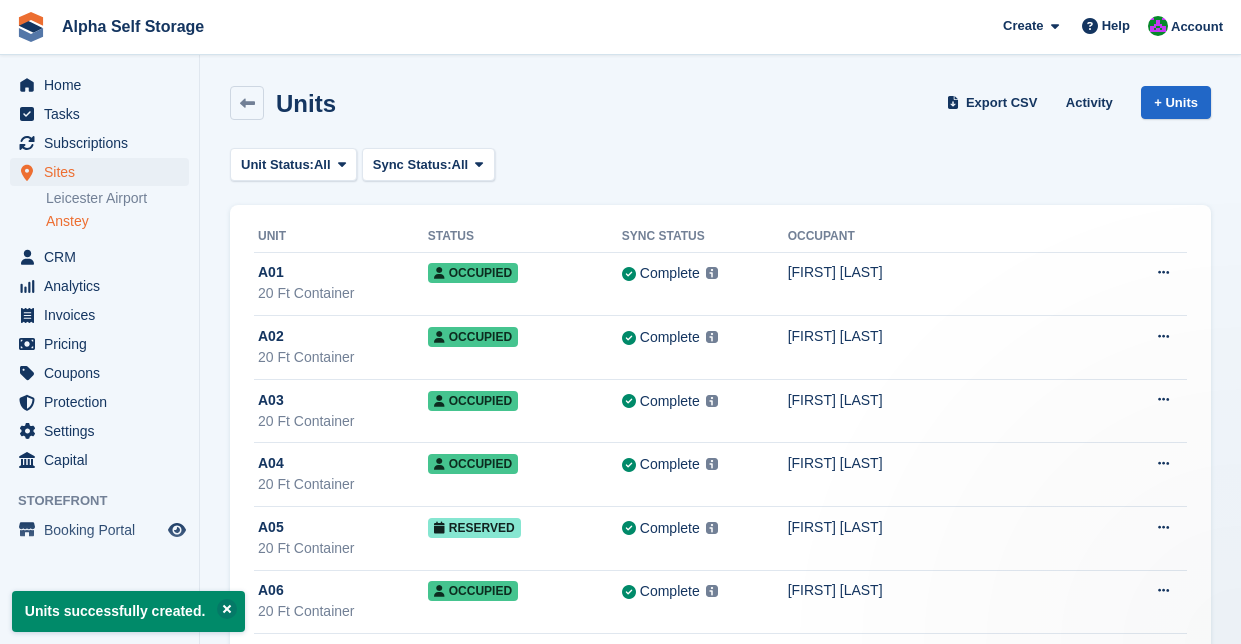 scroll, scrollTop: 0, scrollLeft: 0, axis: both 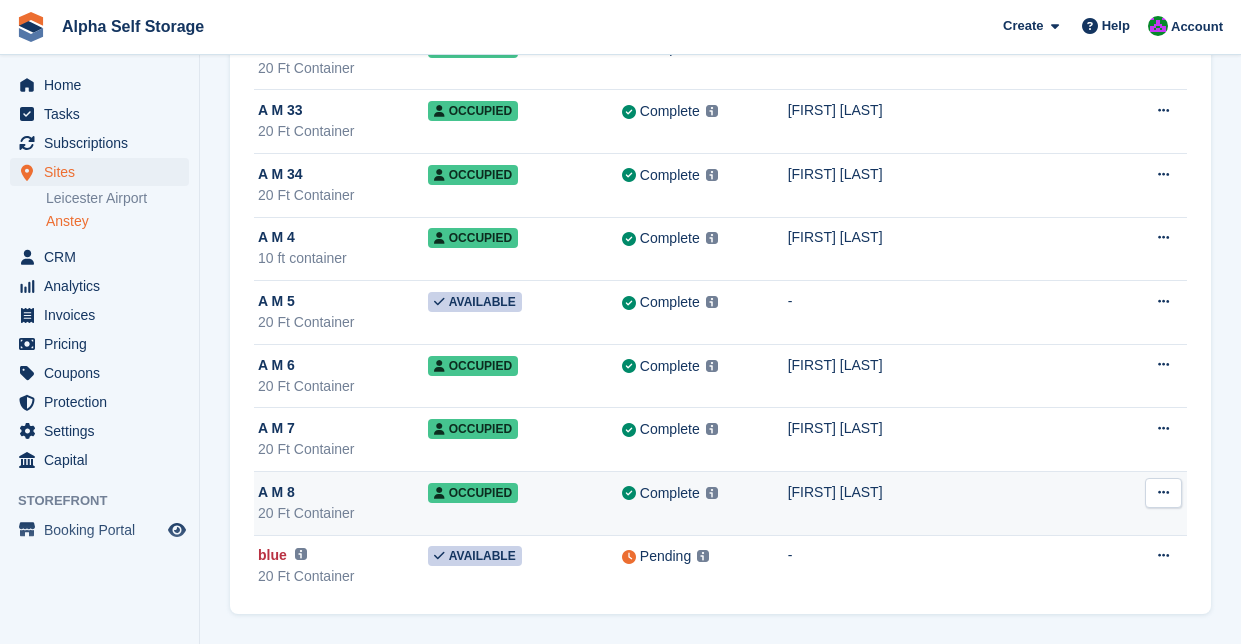 click on "Occupied" at bounding box center [525, 504] 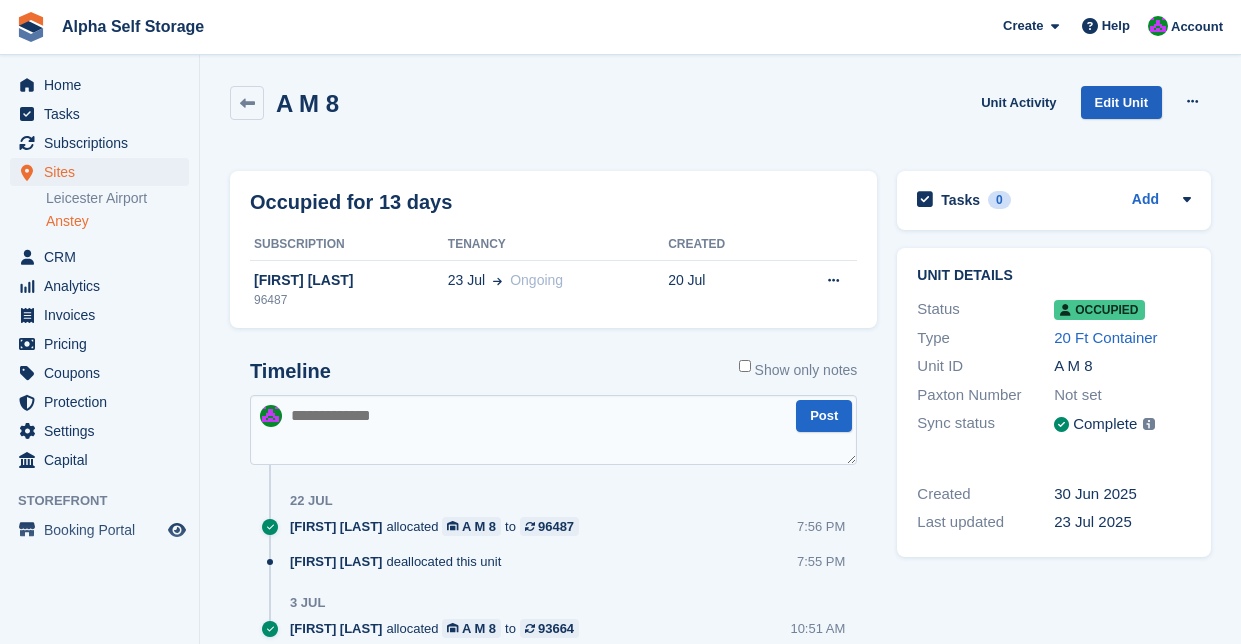 scroll, scrollTop: 0, scrollLeft: 0, axis: both 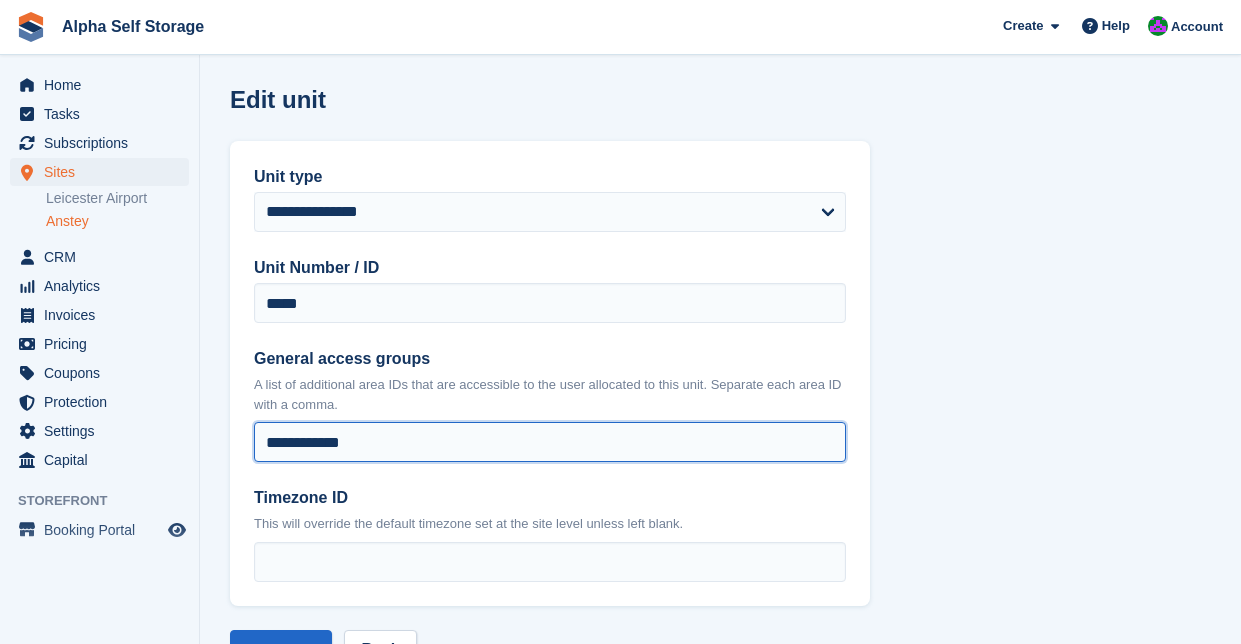 drag, startPoint x: 389, startPoint y: 445, endPoint x: 249, endPoint y: 444, distance: 140.00357 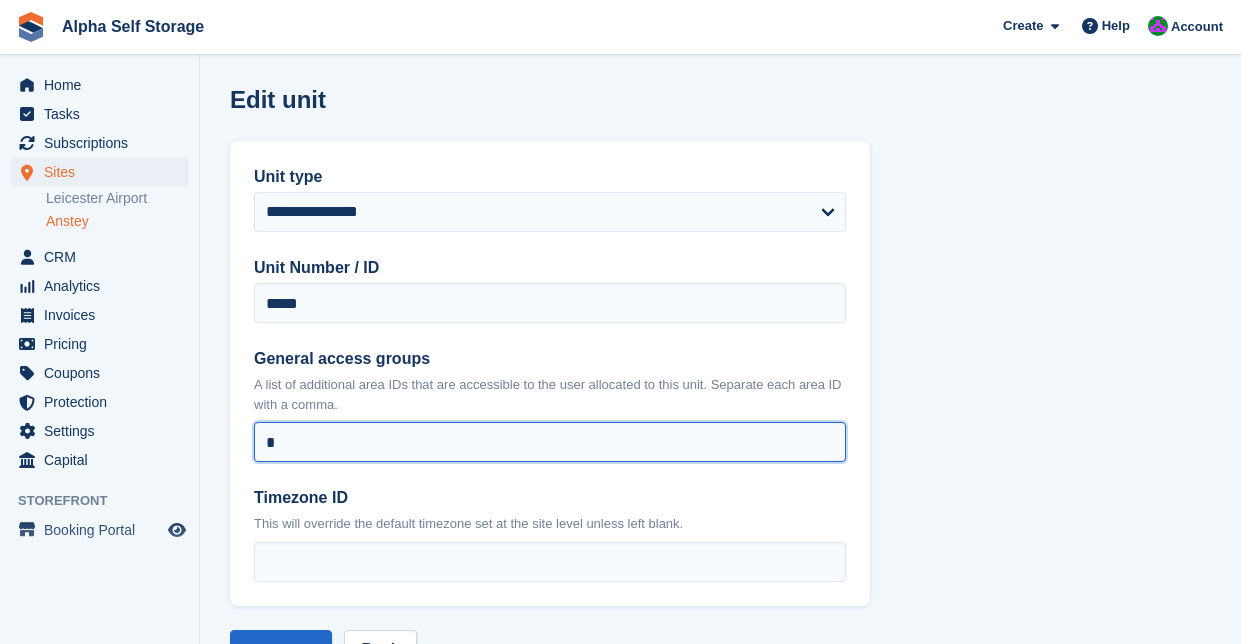 type on "**********" 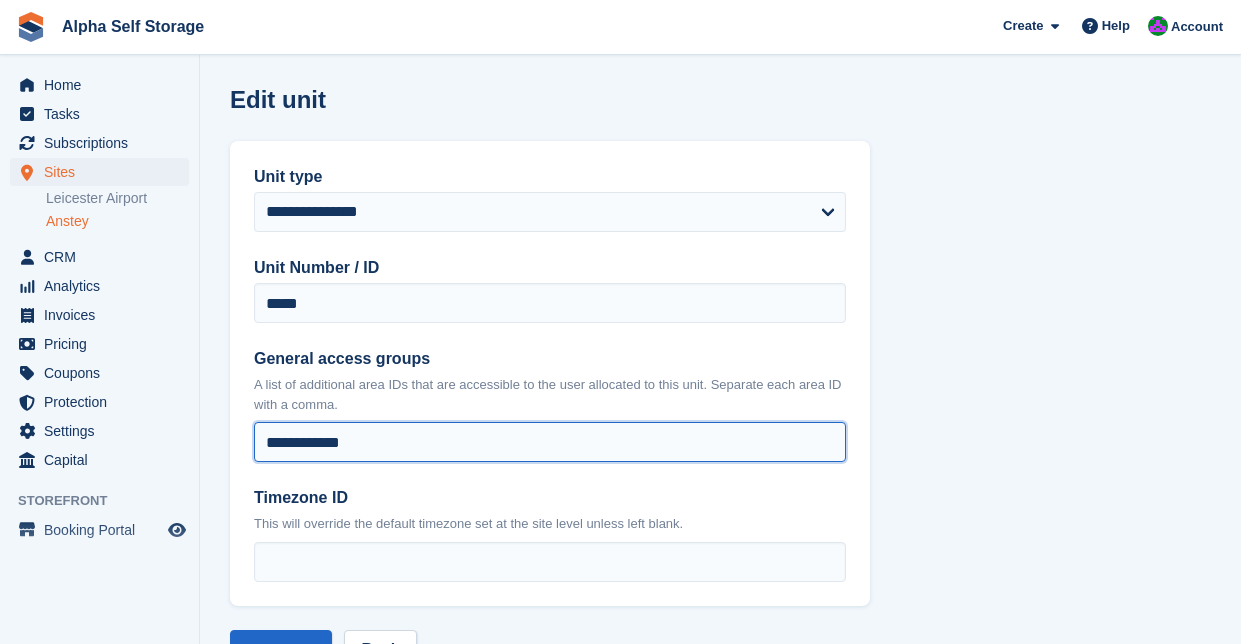 scroll, scrollTop: 0, scrollLeft: 0, axis: both 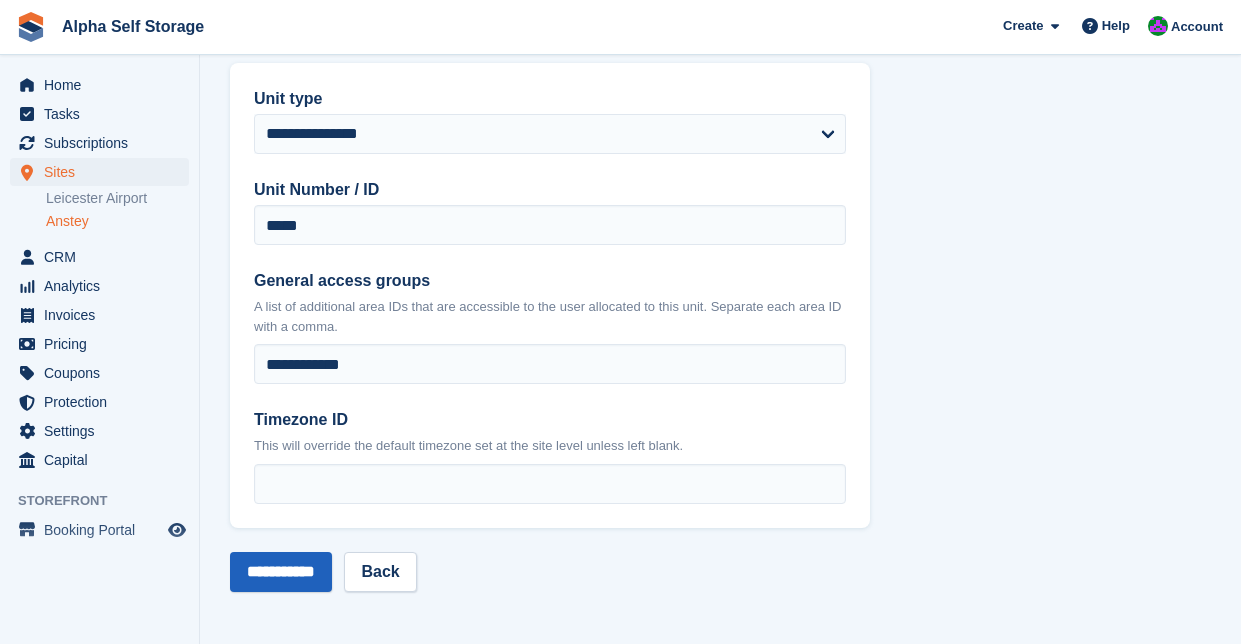 click on "**********" at bounding box center (281, 572) 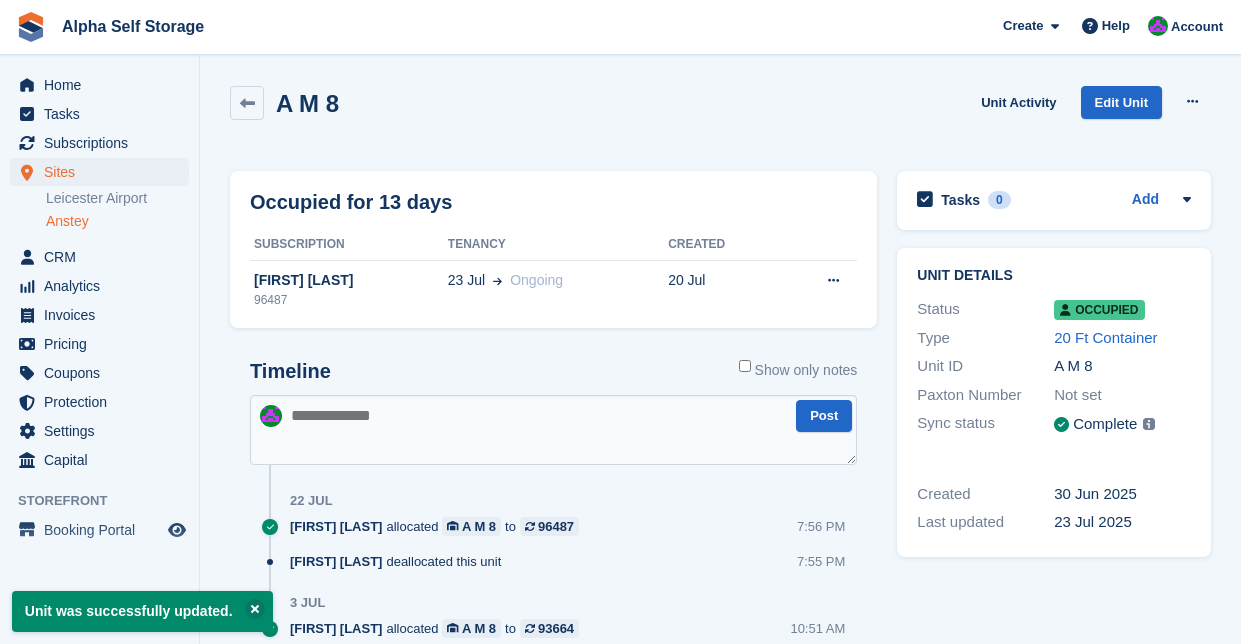scroll, scrollTop: 0, scrollLeft: 0, axis: both 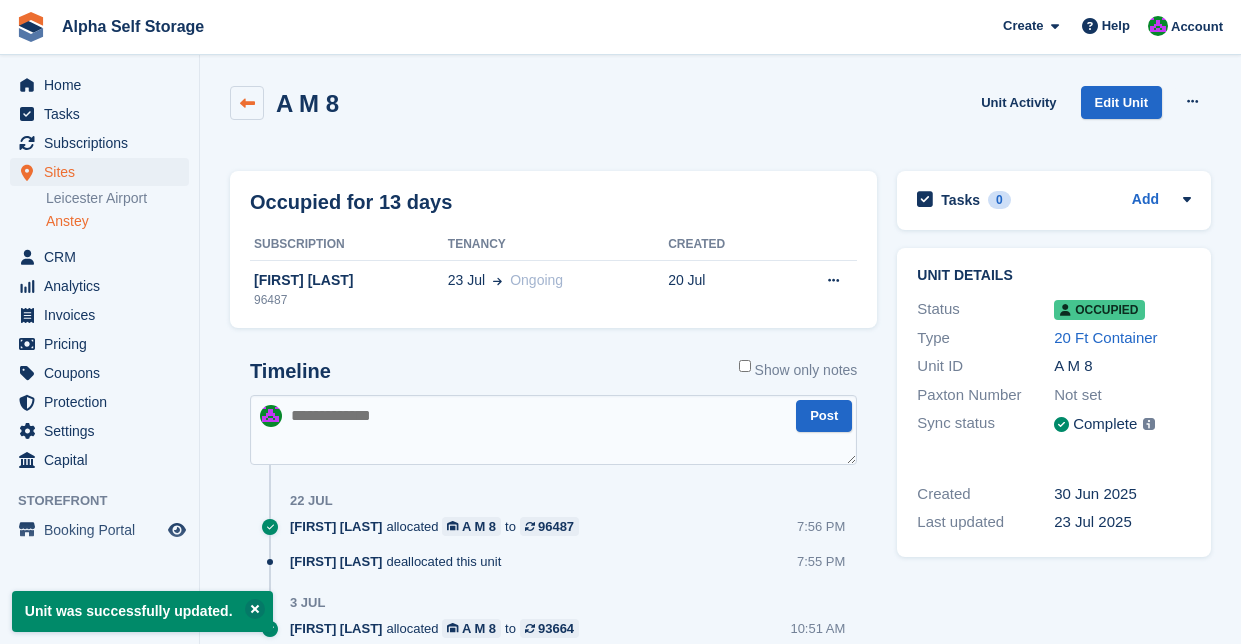 click at bounding box center [247, 103] 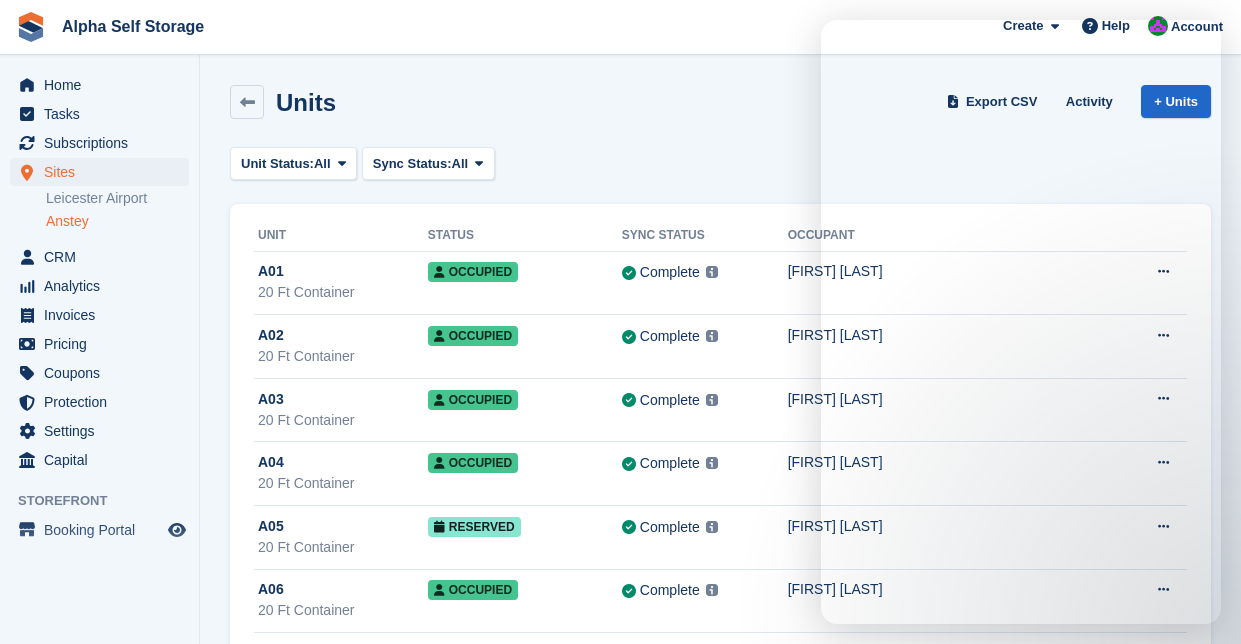 scroll, scrollTop: 1874, scrollLeft: 0, axis: vertical 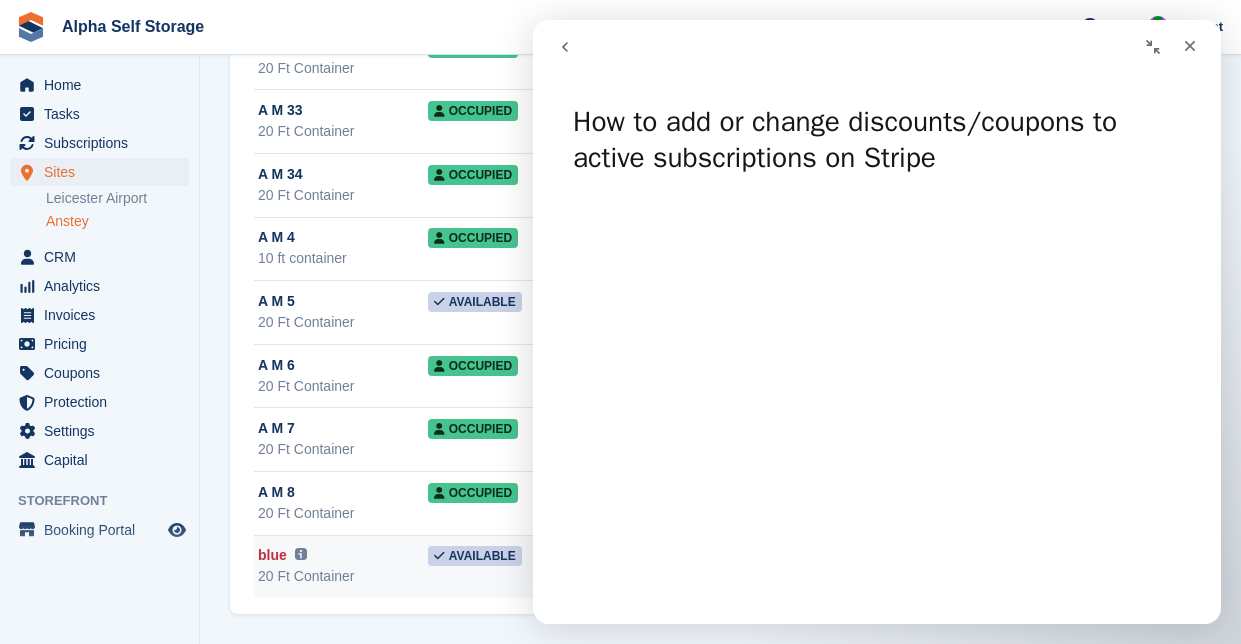click on "blue
This unit will not be synced until a Paxton Number has been added." at bounding box center (343, 555) 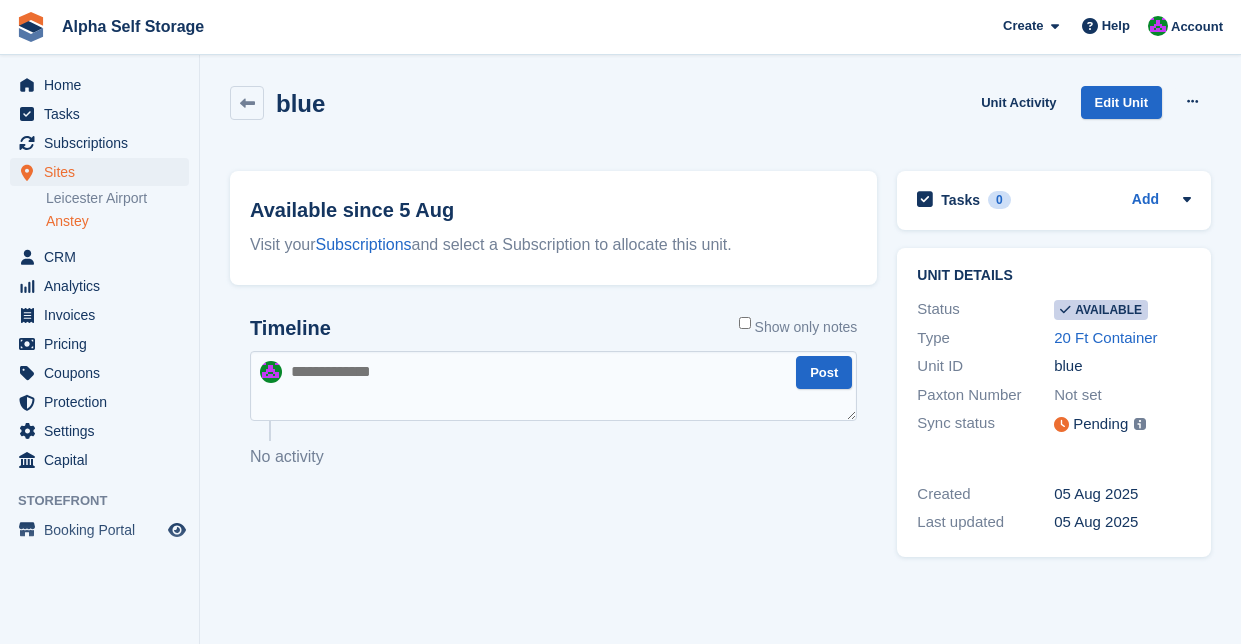 scroll, scrollTop: 0, scrollLeft: 0, axis: both 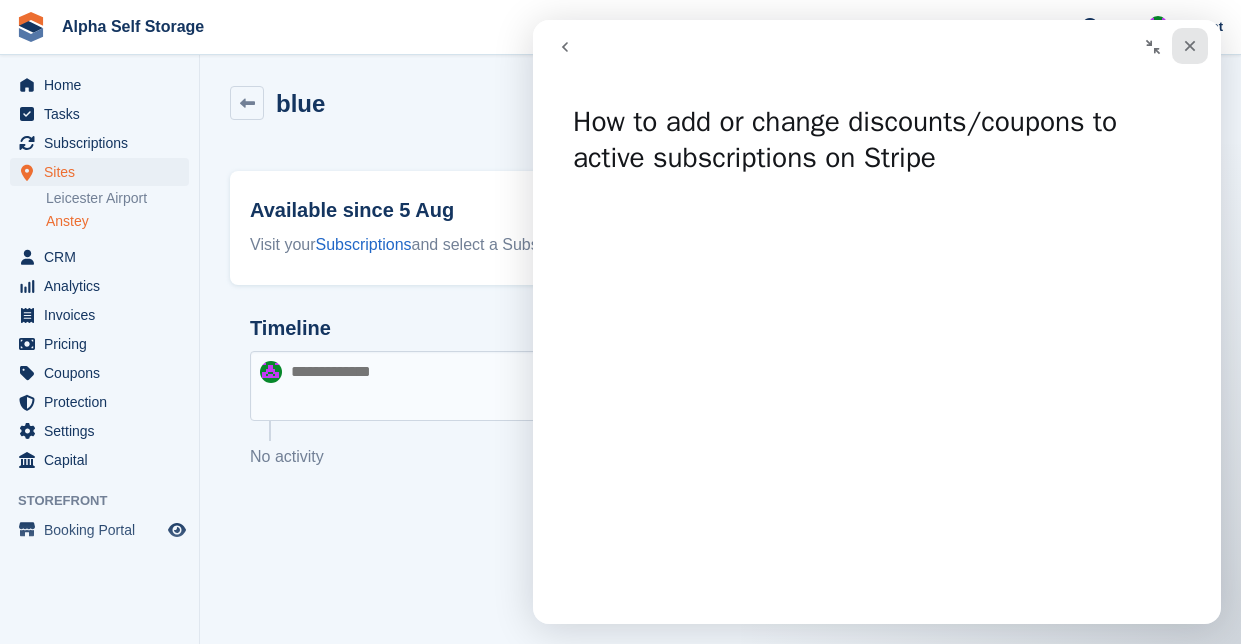 click 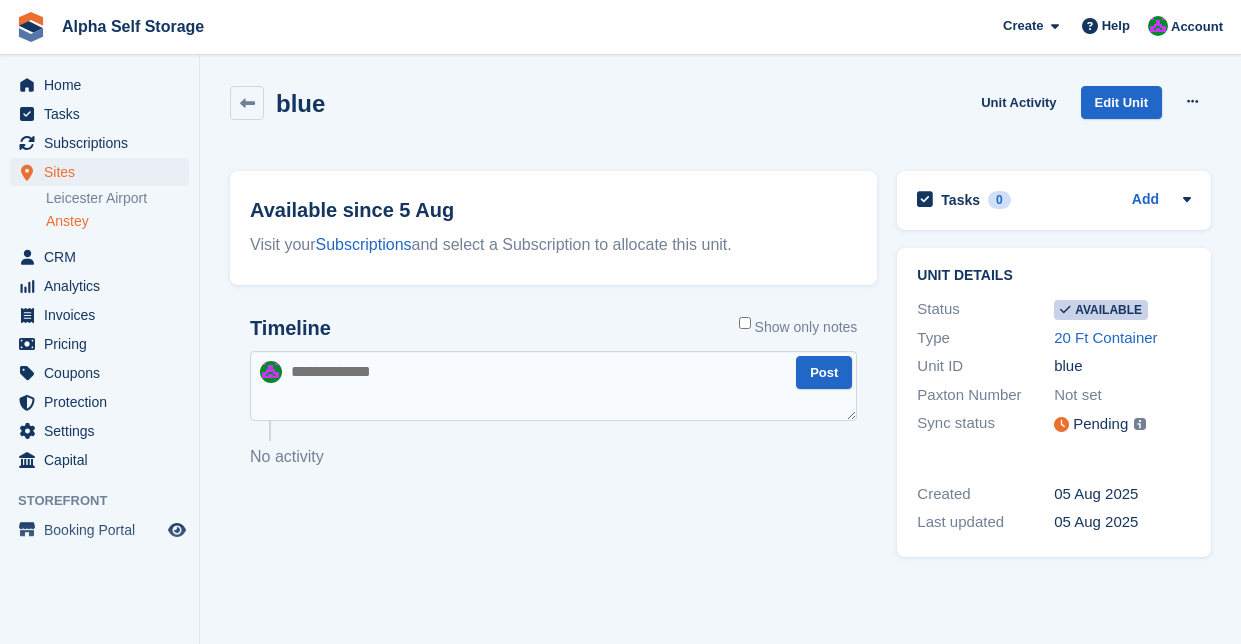 scroll, scrollTop: 0, scrollLeft: 0, axis: both 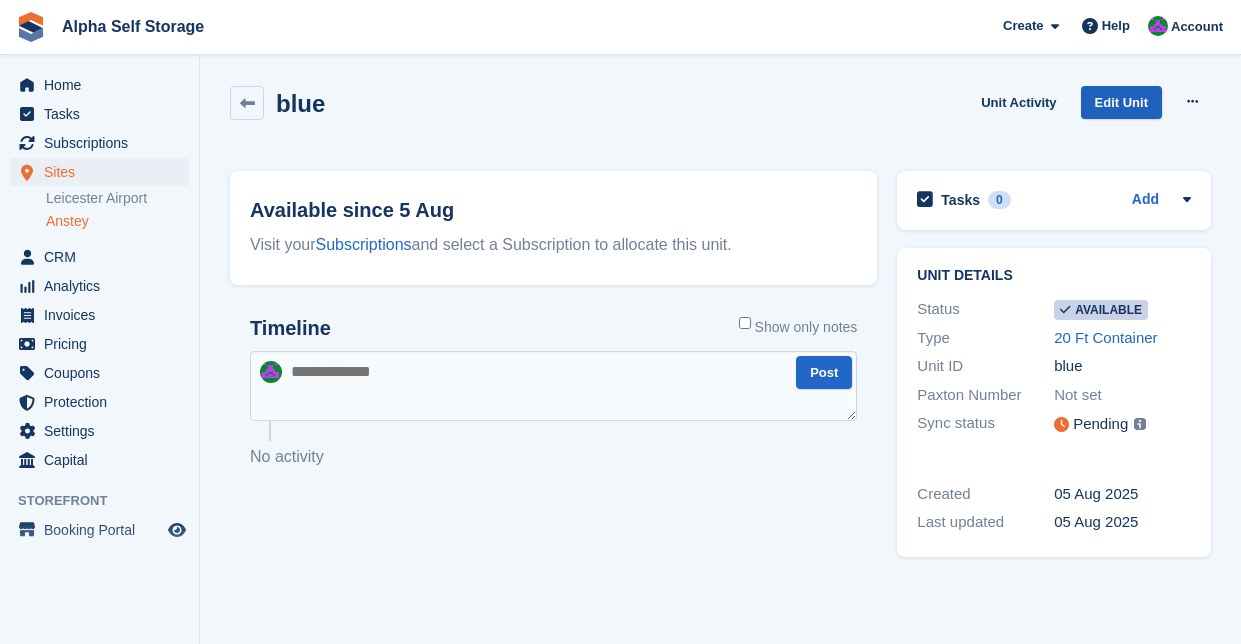 click on "Edit Unit" at bounding box center [1121, 102] 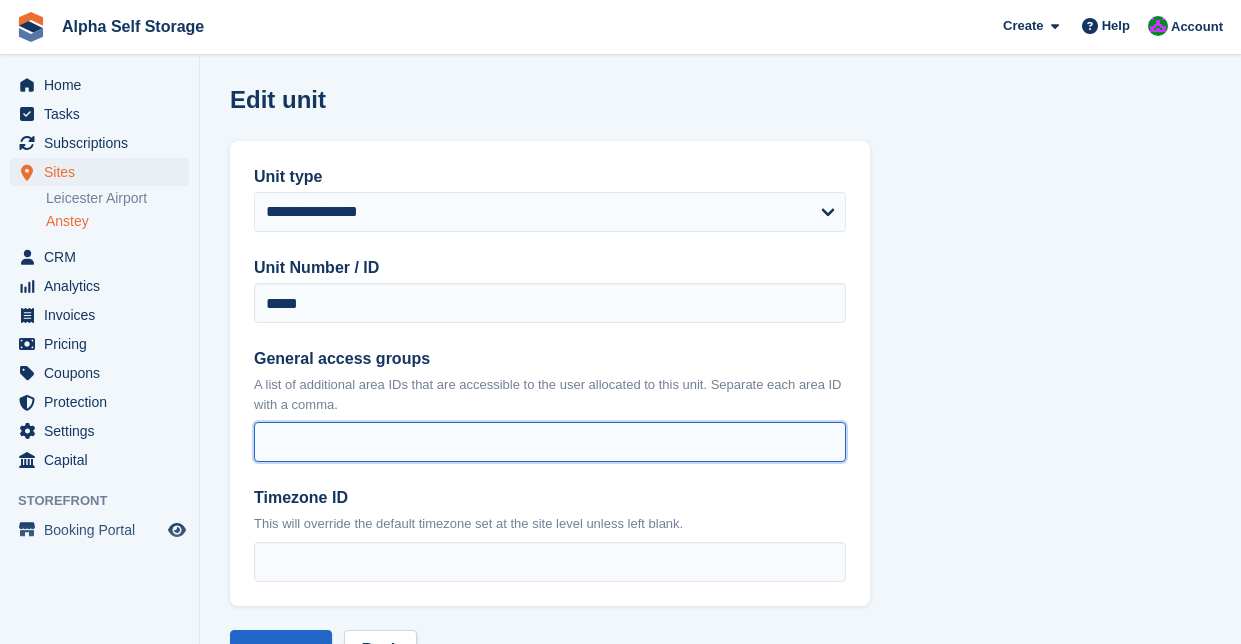 click on "General access groups" at bounding box center (550, 442) 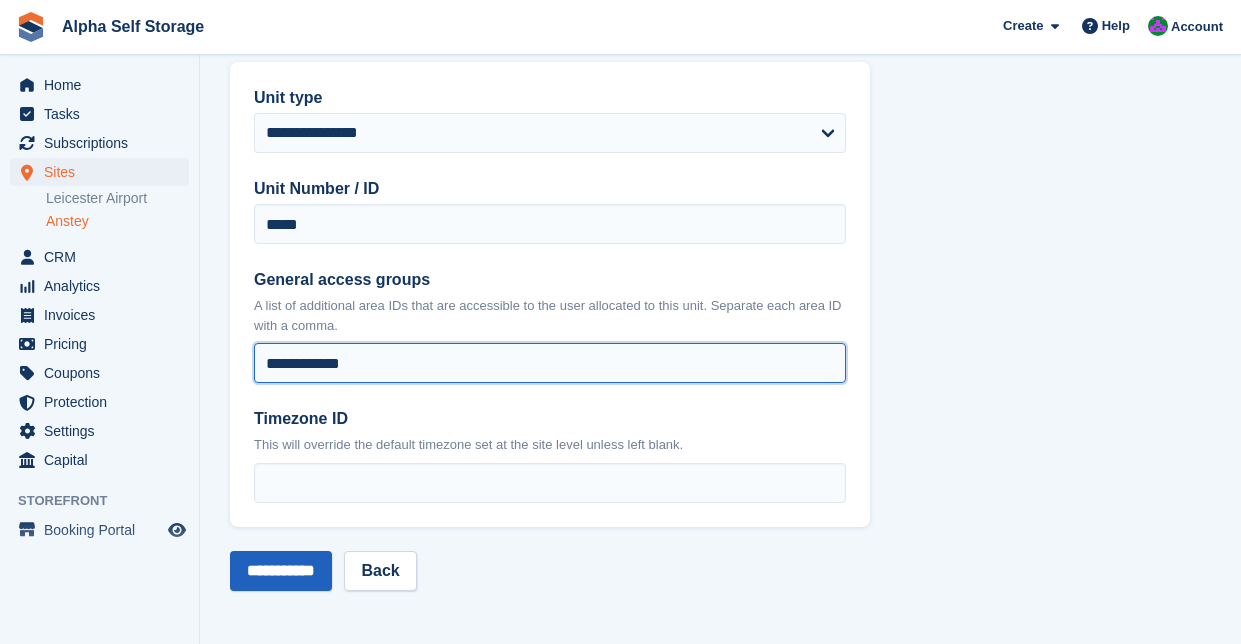 scroll, scrollTop: 78, scrollLeft: 0, axis: vertical 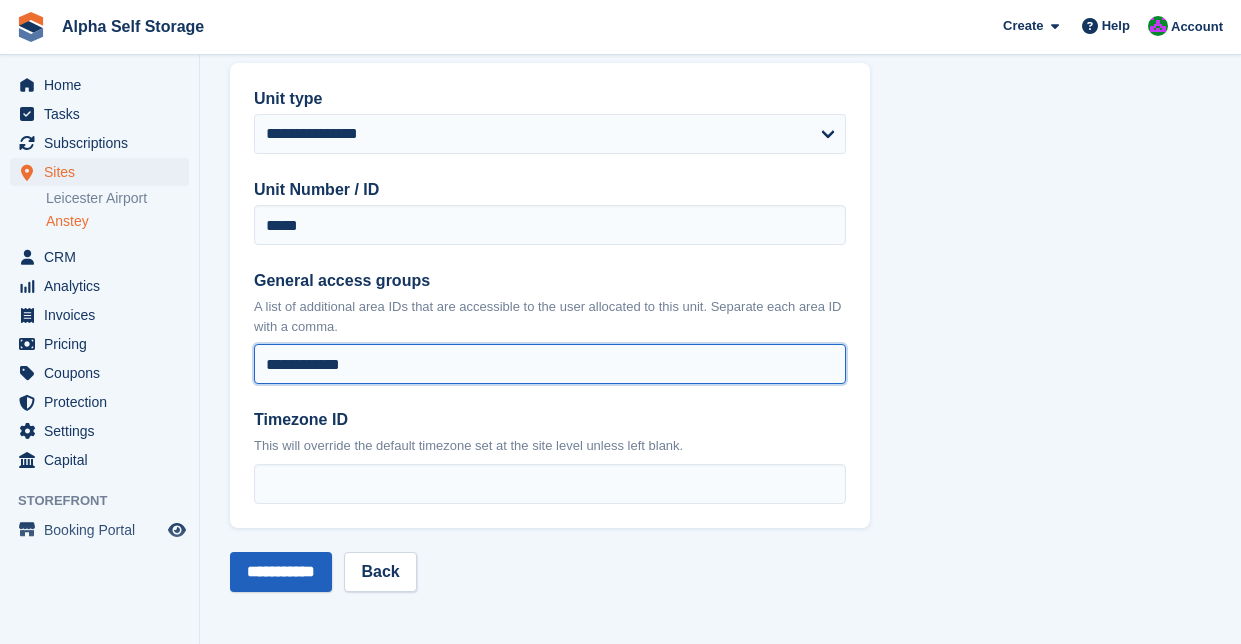type on "**********" 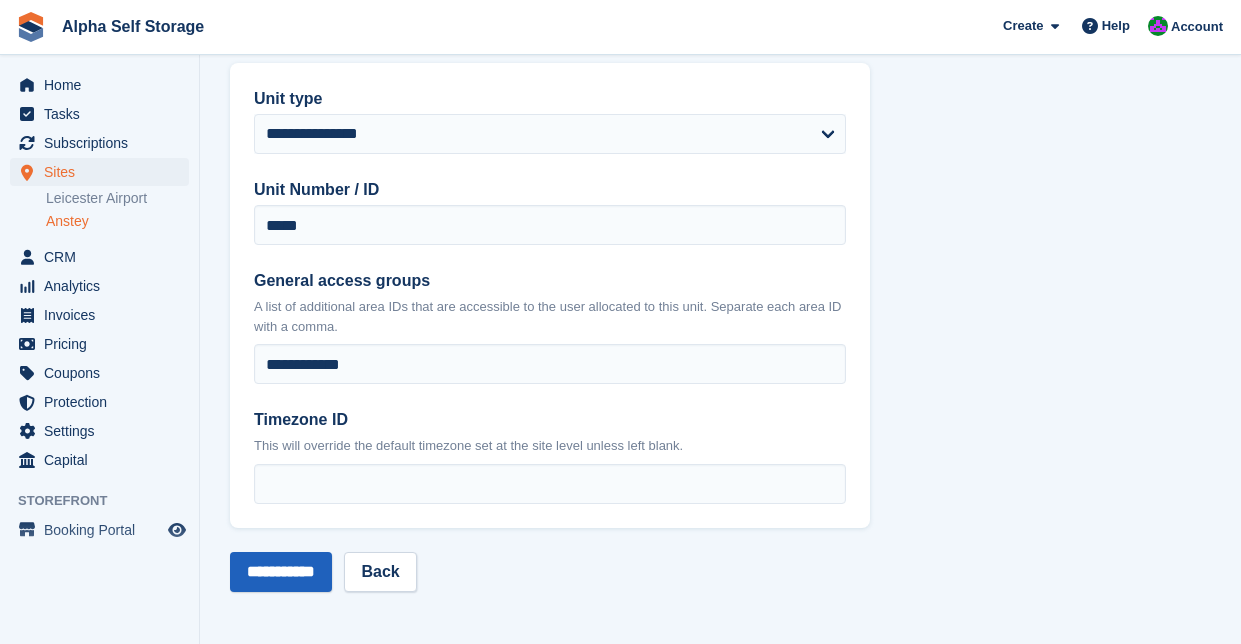 click on "**********" at bounding box center [281, 572] 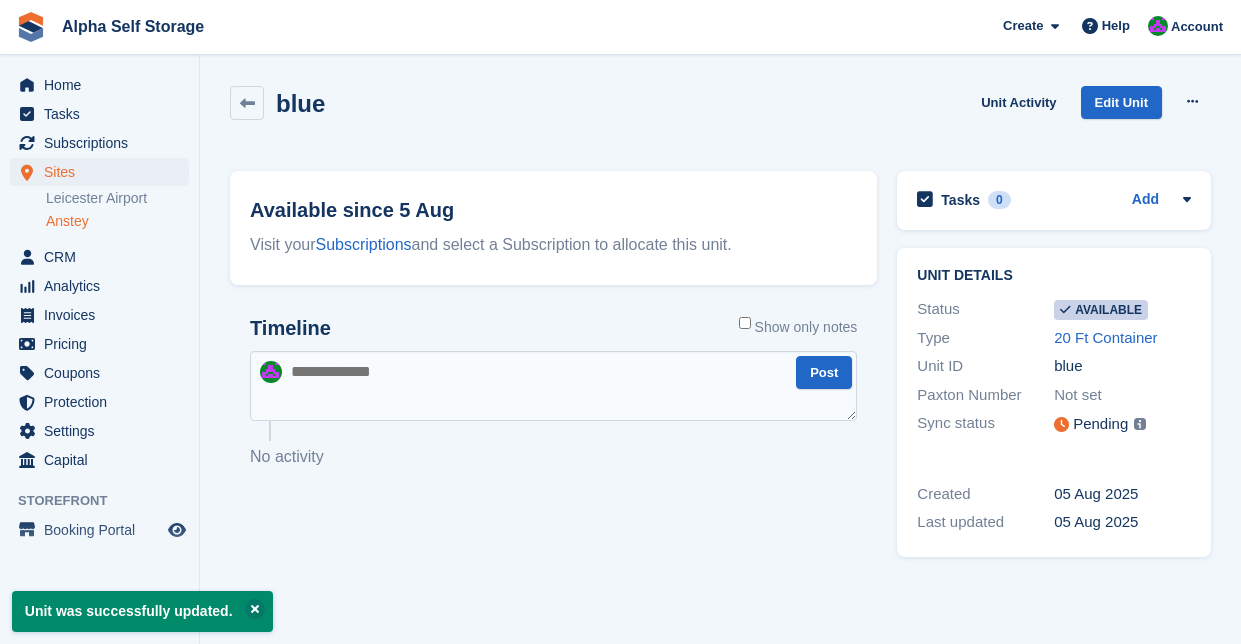 scroll, scrollTop: 0, scrollLeft: 0, axis: both 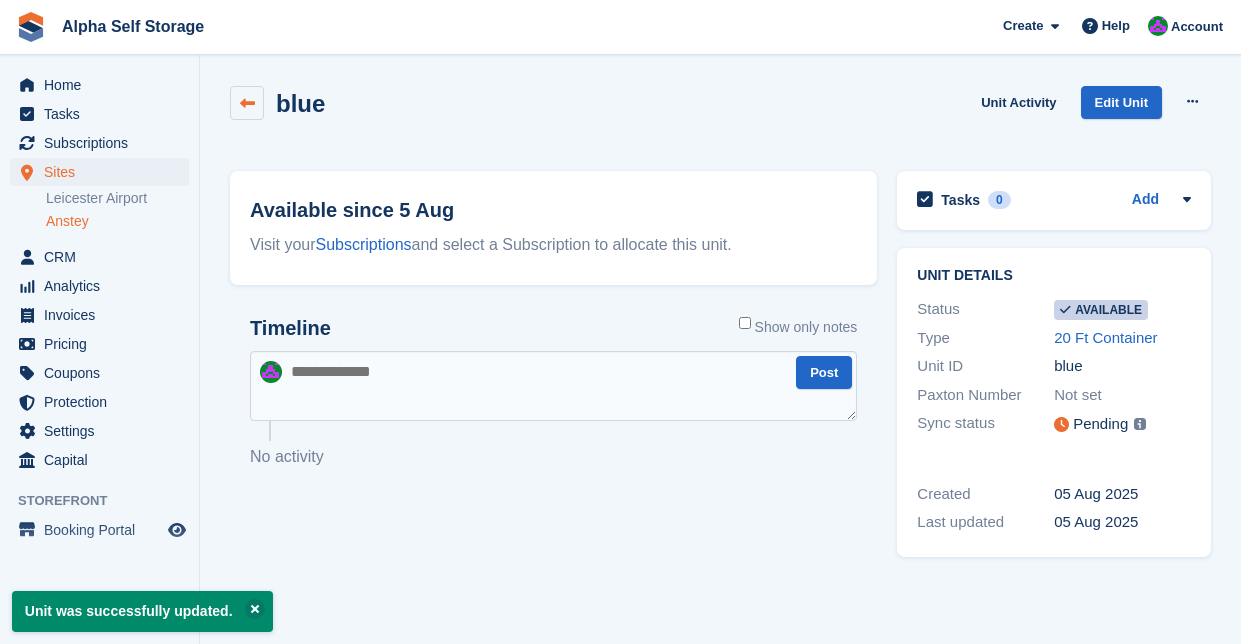 click at bounding box center [247, 103] 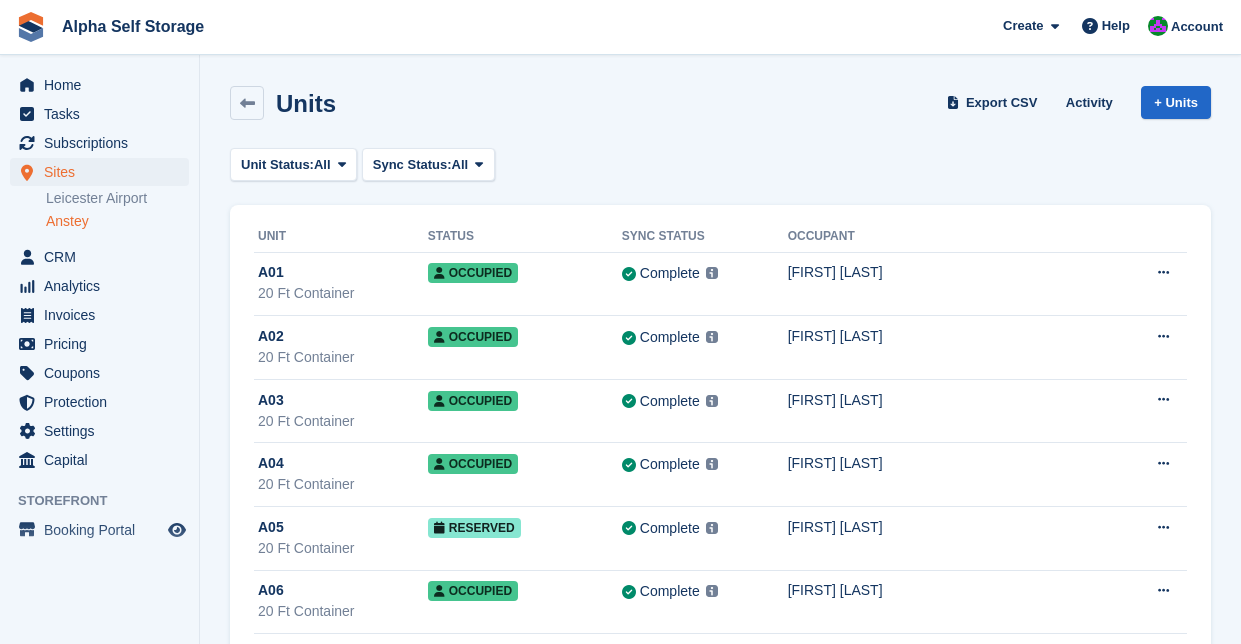 click at bounding box center [247, 103] 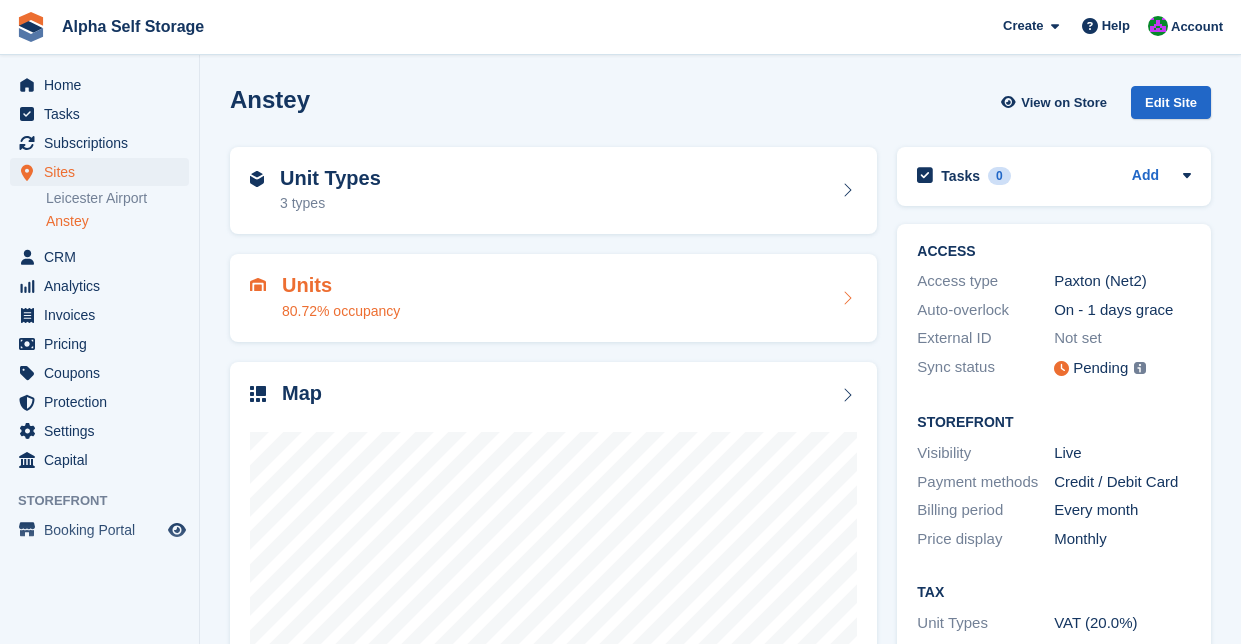 scroll, scrollTop: 0, scrollLeft: 0, axis: both 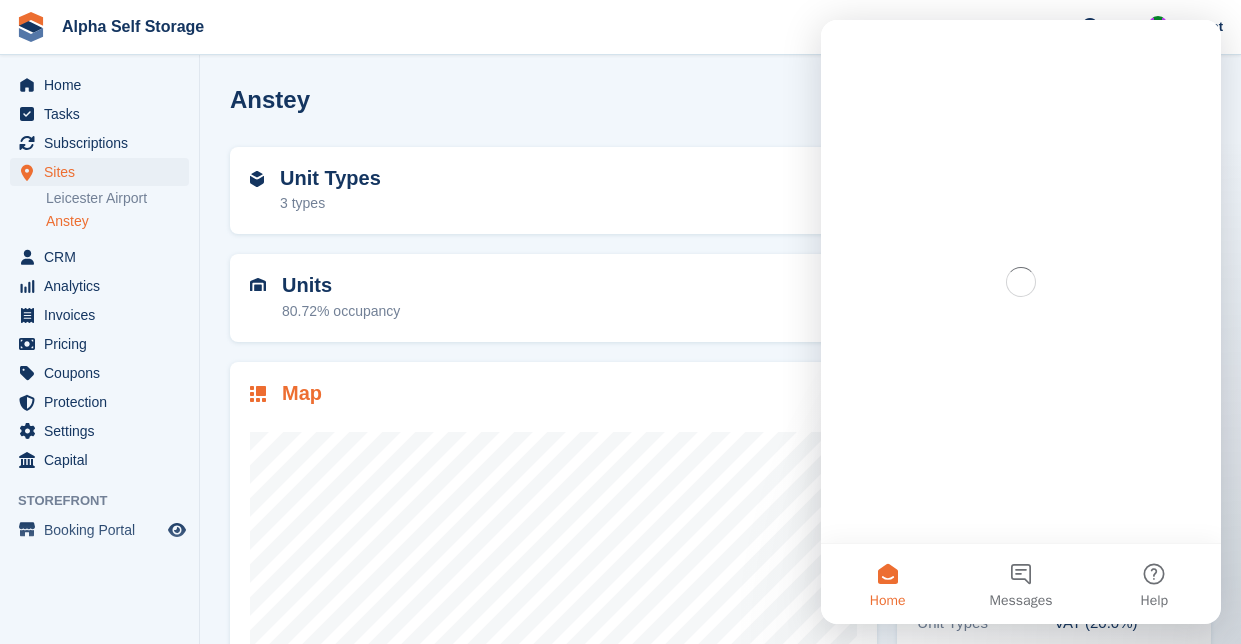 click on "Map" at bounding box center [553, 395] 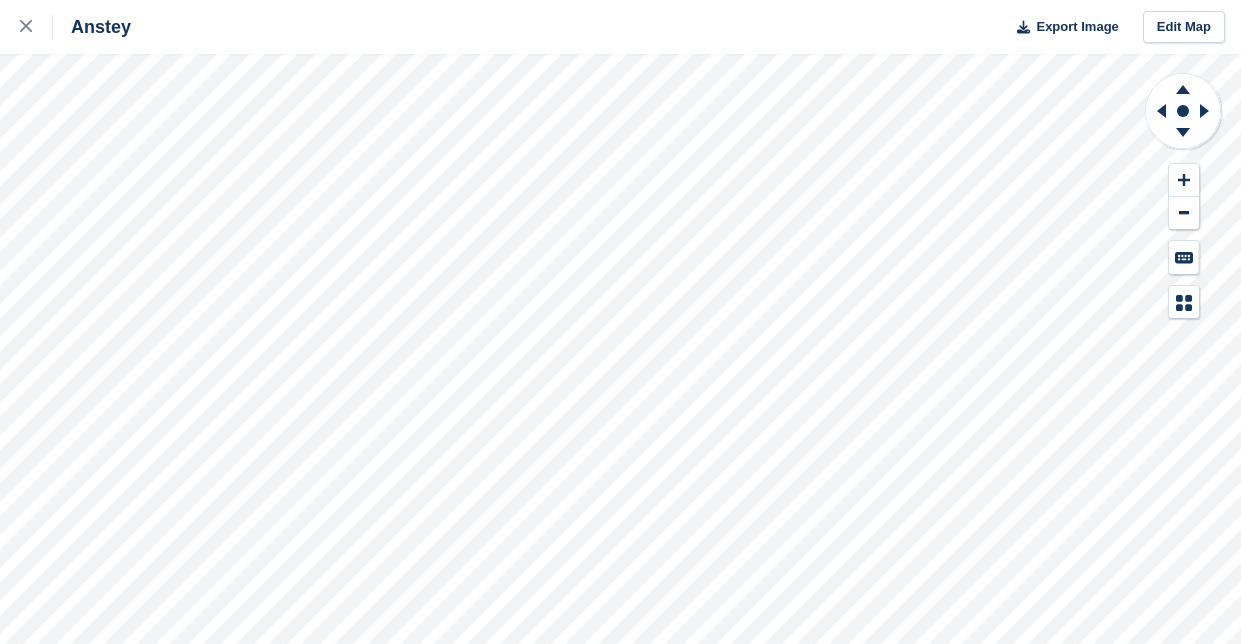 scroll, scrollTop: 0, scrollLeft: 0, axis: both 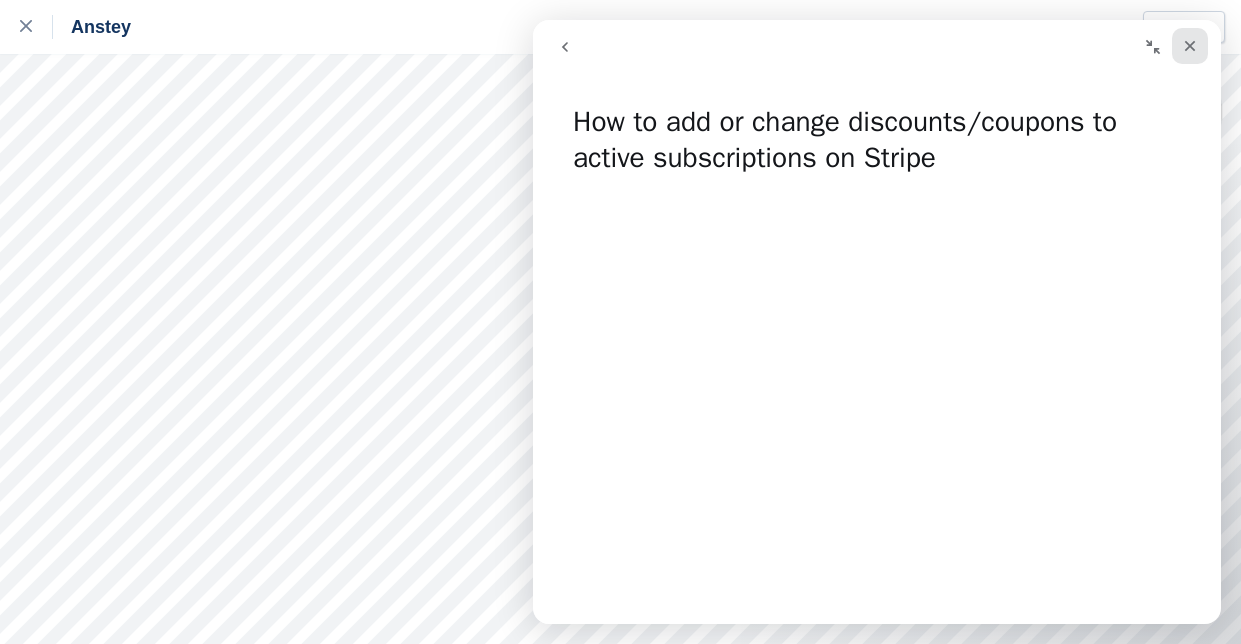 click 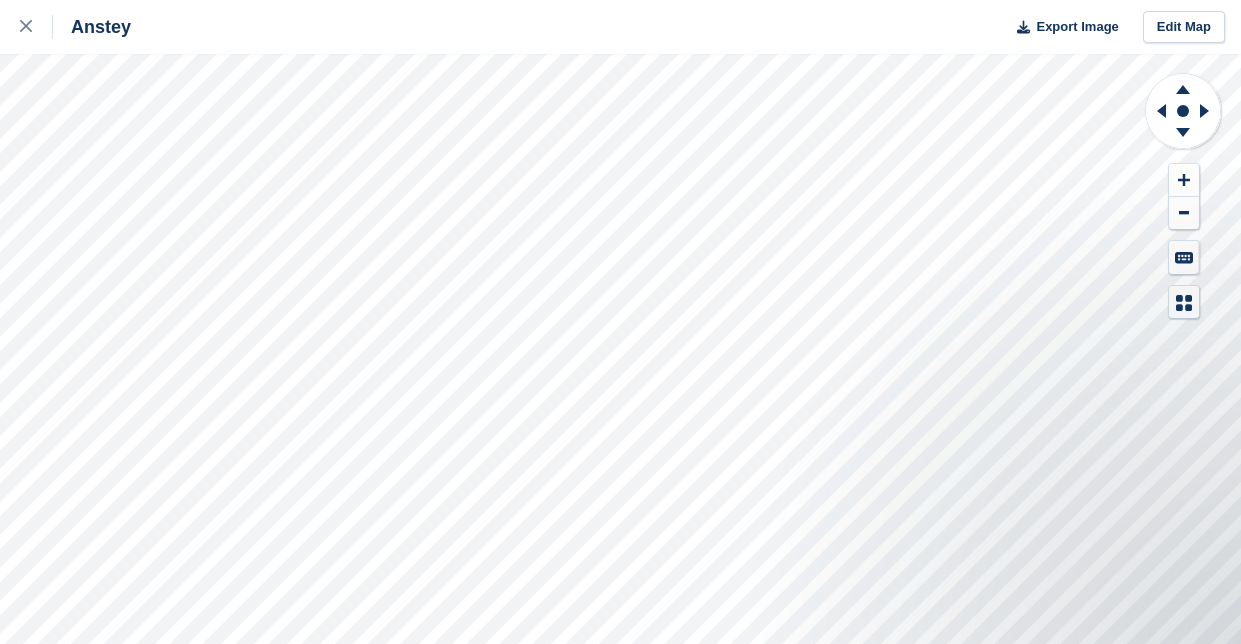 scroll, scrollTop: 0, scrollLeft: 0, axis: both 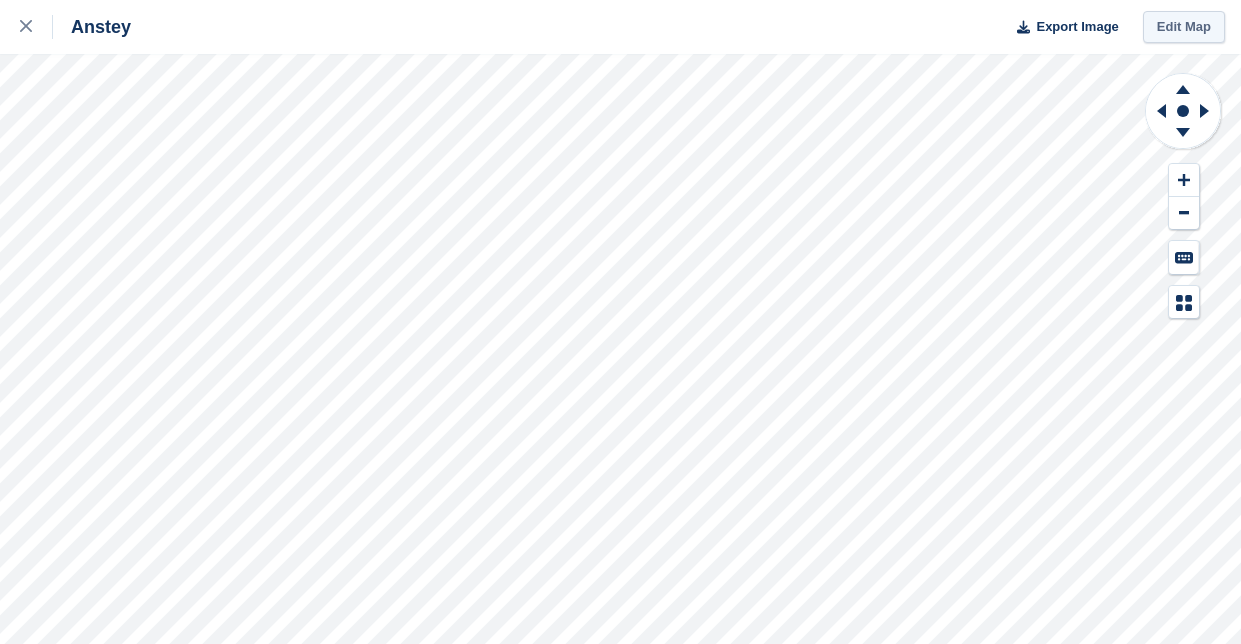 click on "Edit Map" at bounding box center (1184, 27) 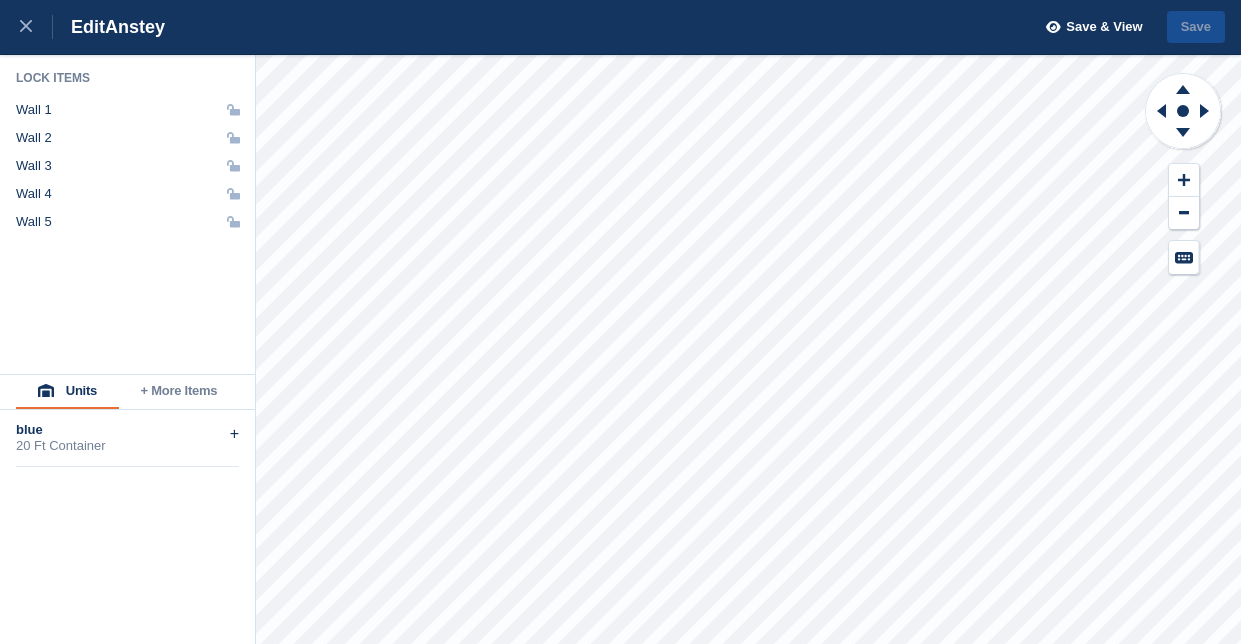 scroll, scrollTop: 0, scrollLeft: 0, axis: both 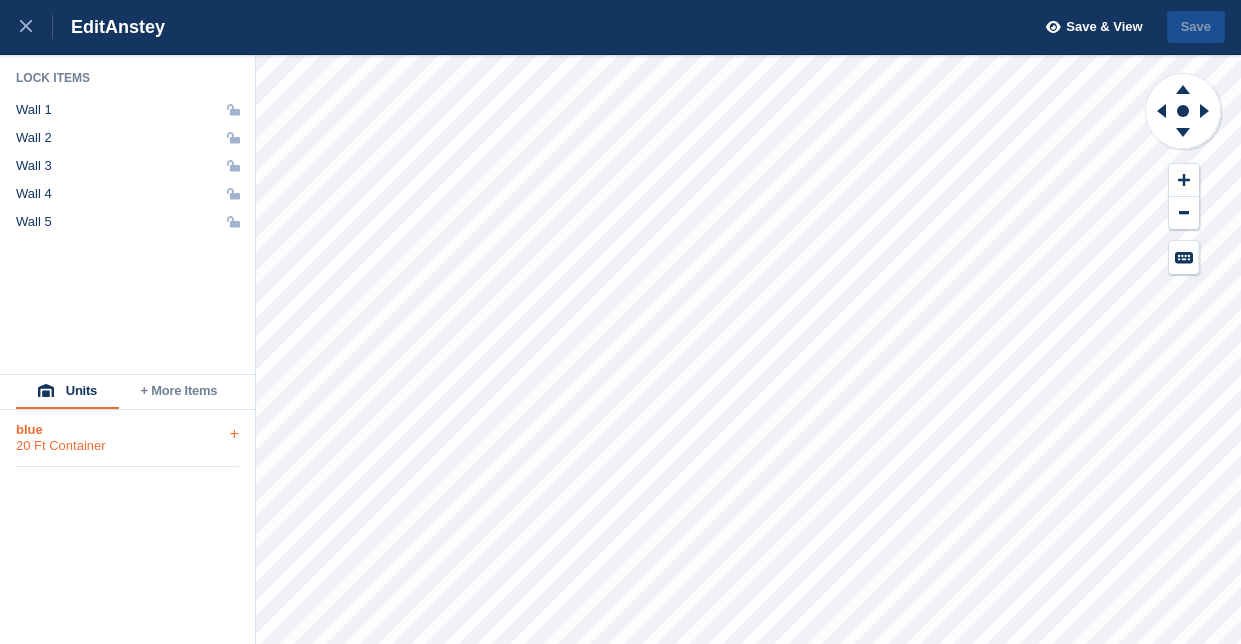 click on "20 Ft Container" at bounding box center [127, 446] 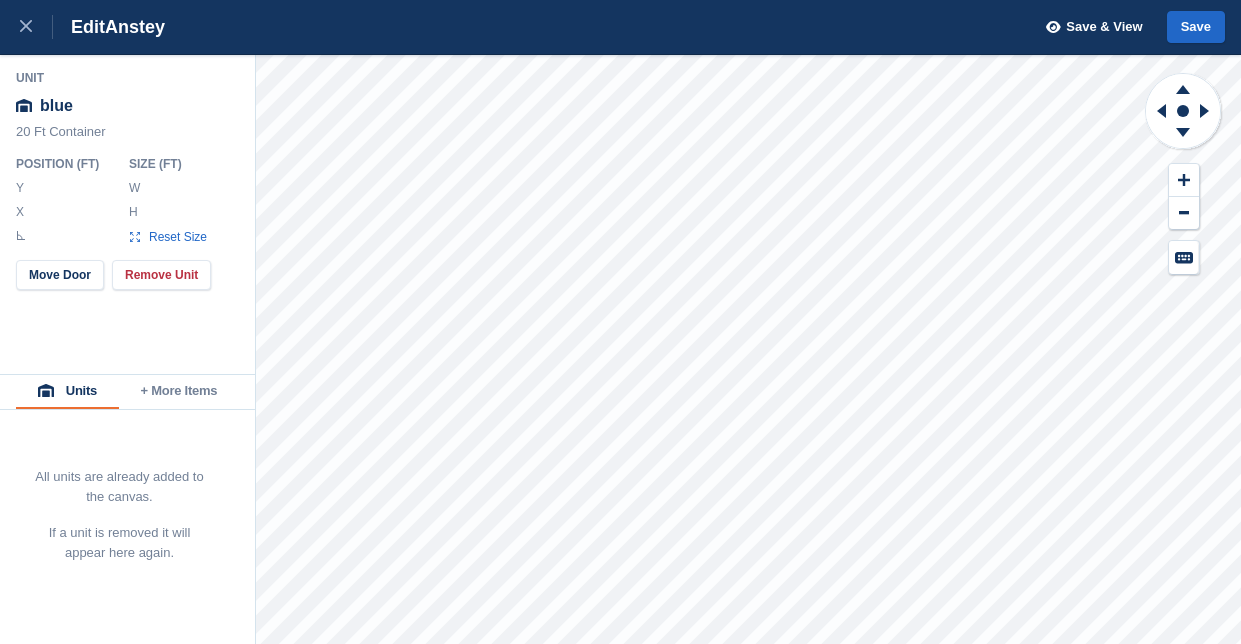 click on "*" at bounding box center (182, 188) 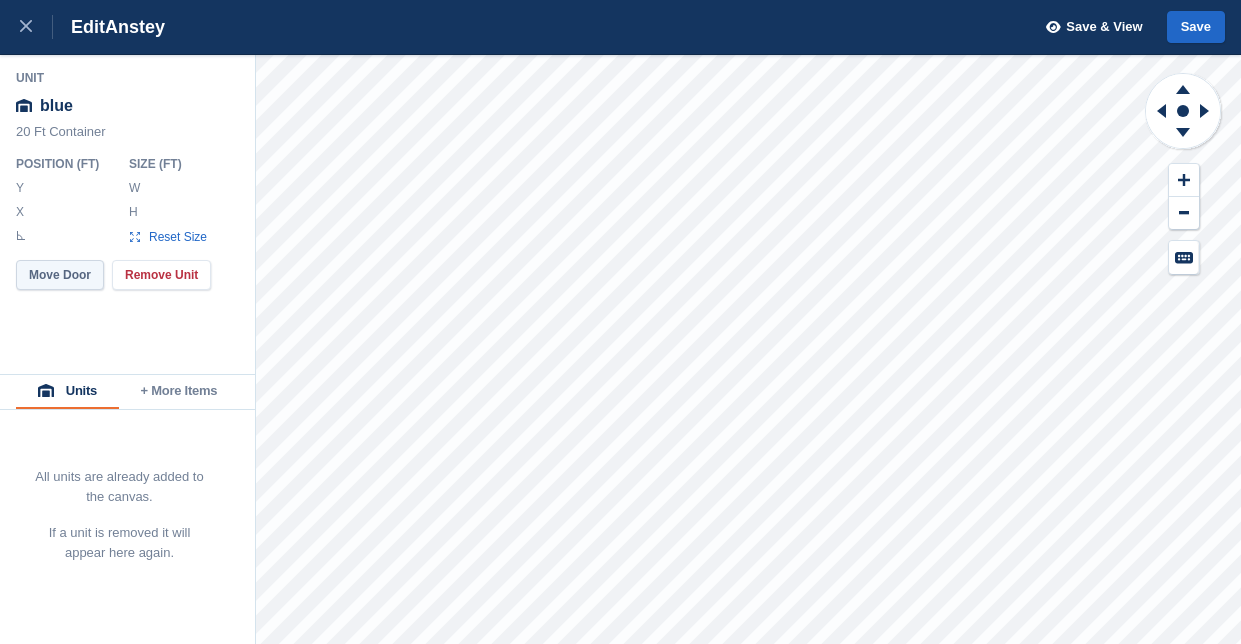 click on "Move Door" at bounding box center [60, 275] 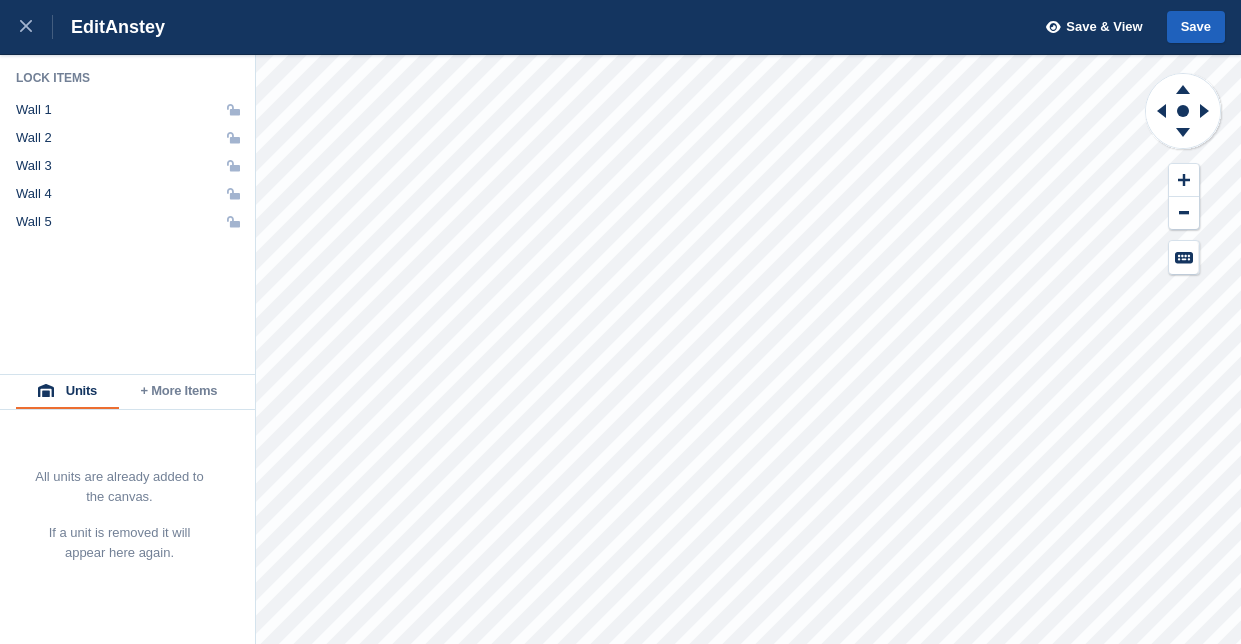 click on "Save" at bounding box center [1196, 27] 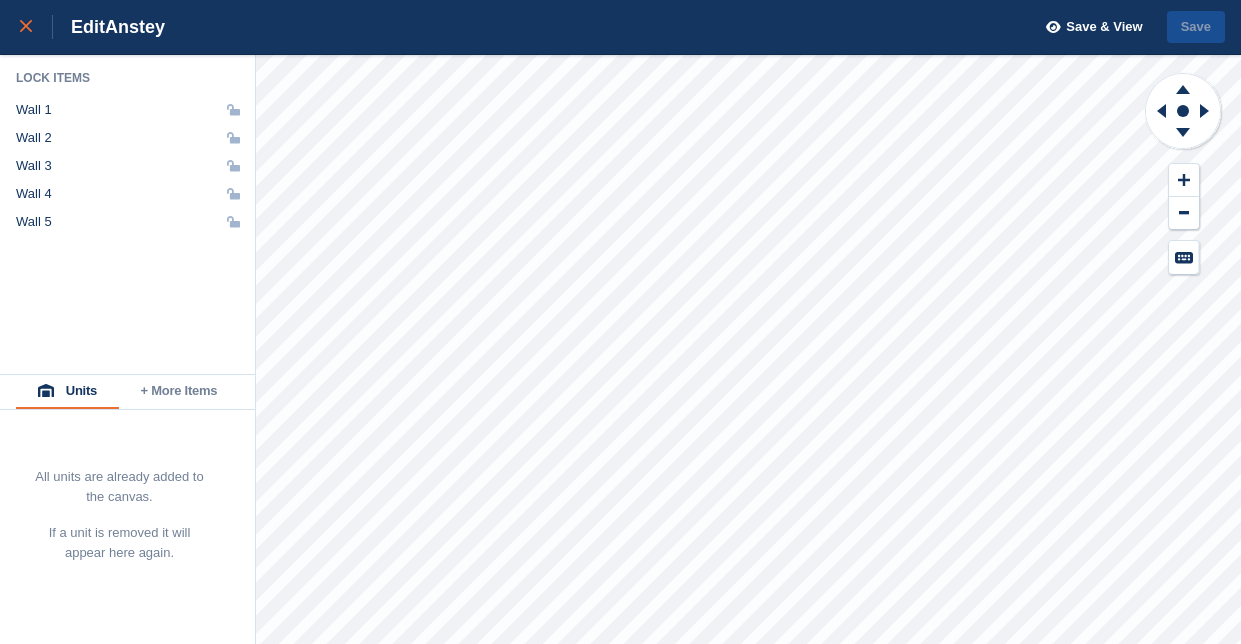 click at bounding box center (36, 27) 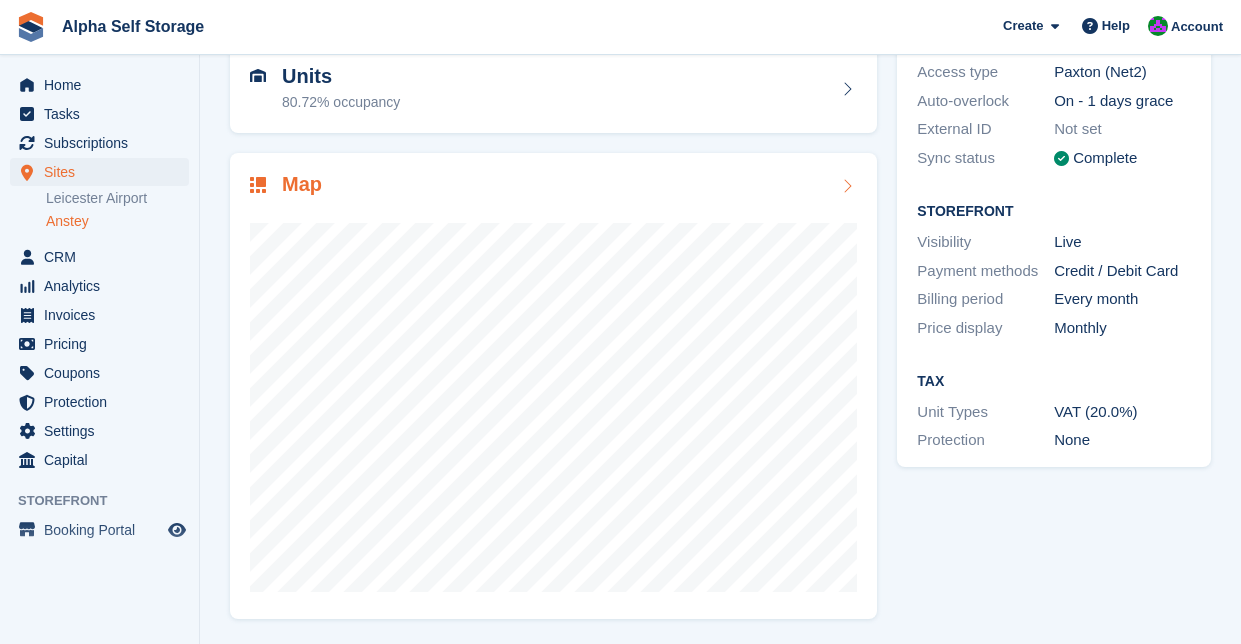 scroll, scrollTop: 208, scrollLeft: 0, axis: vertical 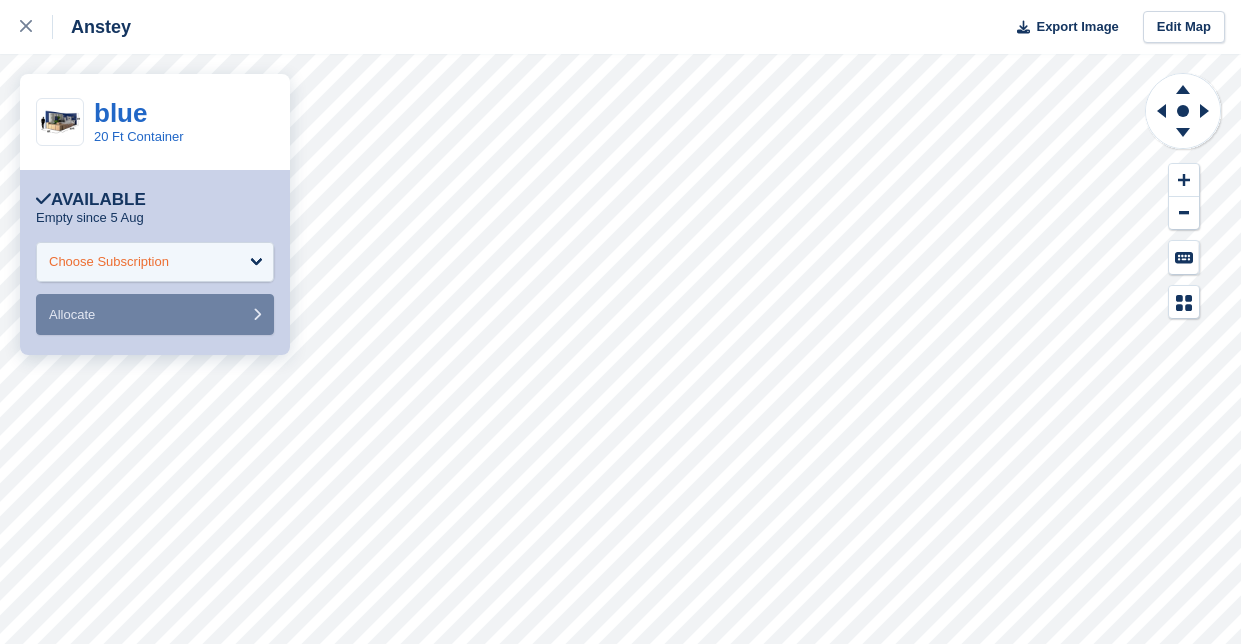 click on "Choose Subscription" at bounding box center [155, 262] 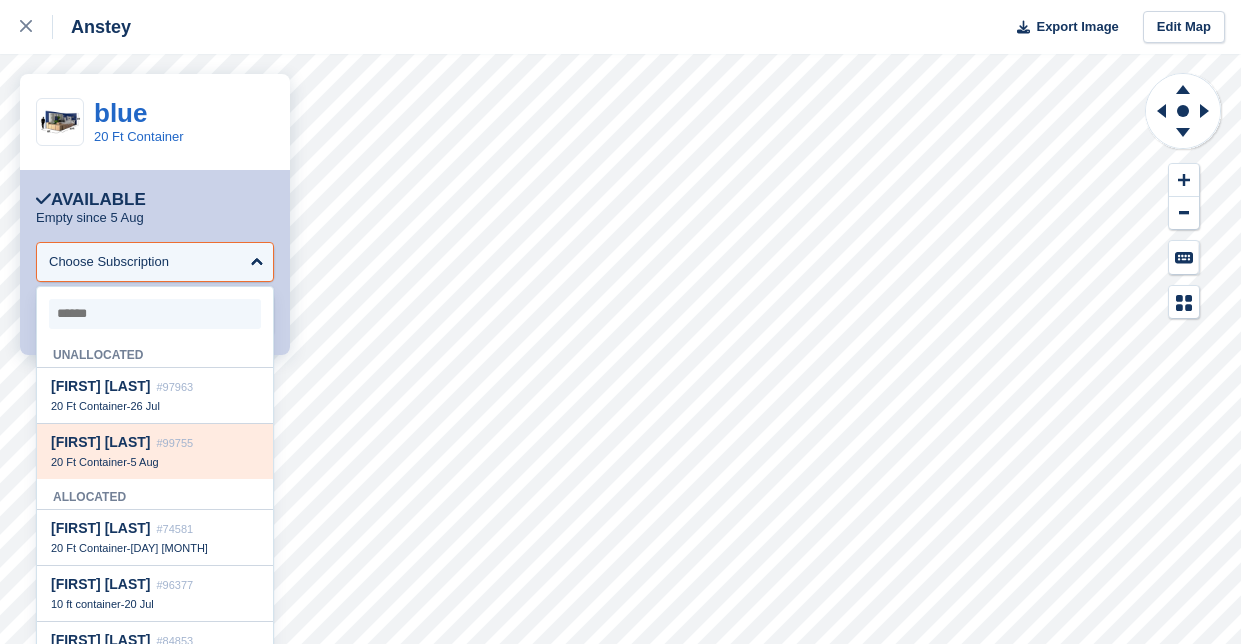 click on "[FIRST] [LAST]
#[NUMBER]" at bounding box center [155, 442] 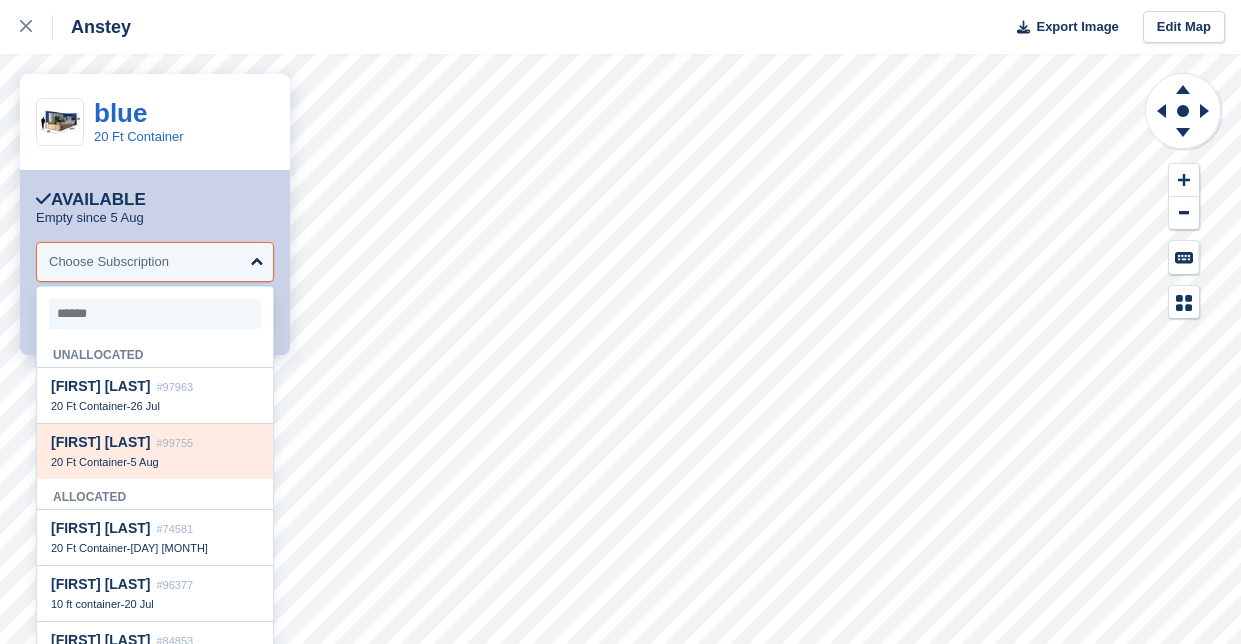 select on "*****" 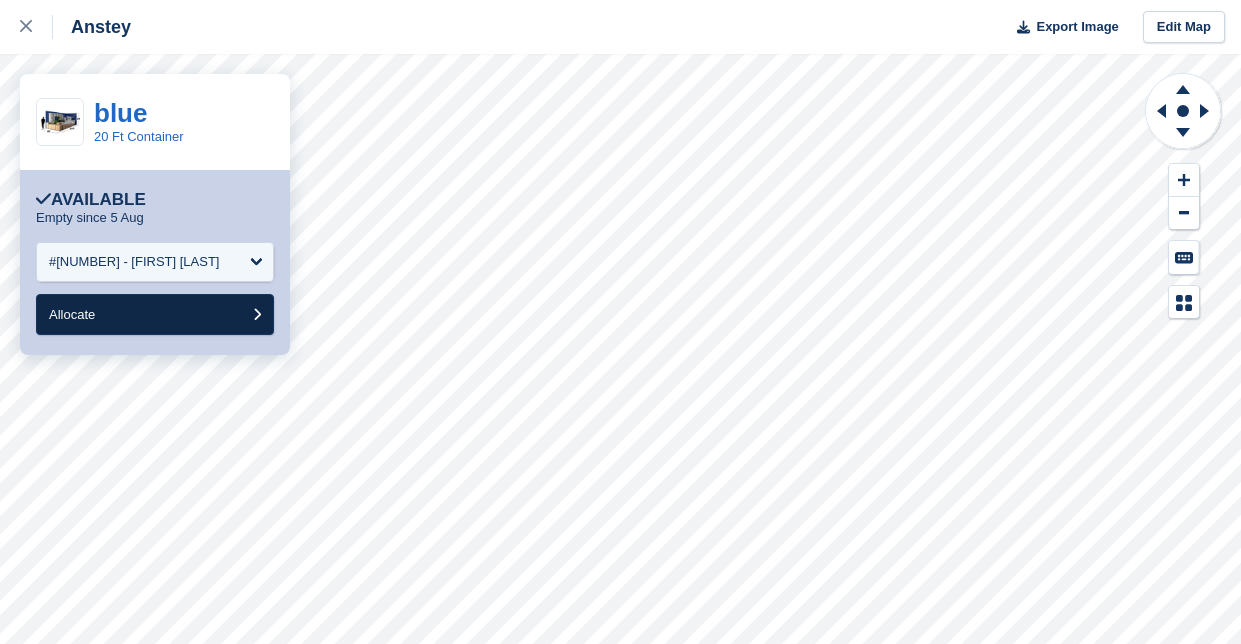 click on "Allocate" at bounding box center (155, 314) 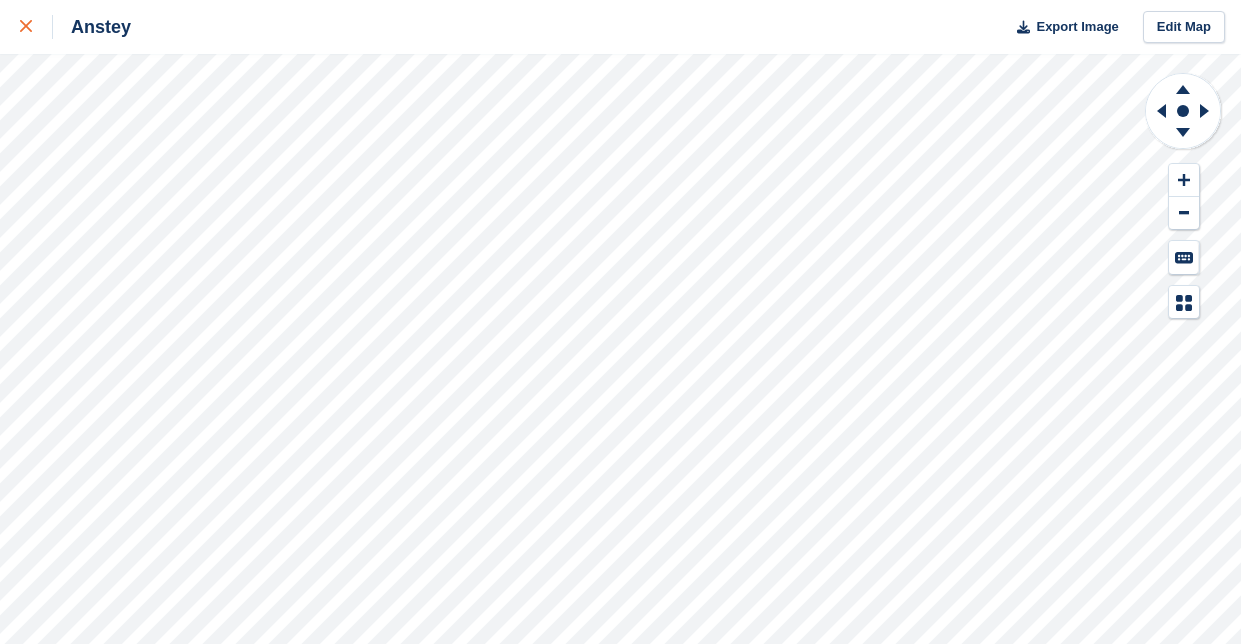 click 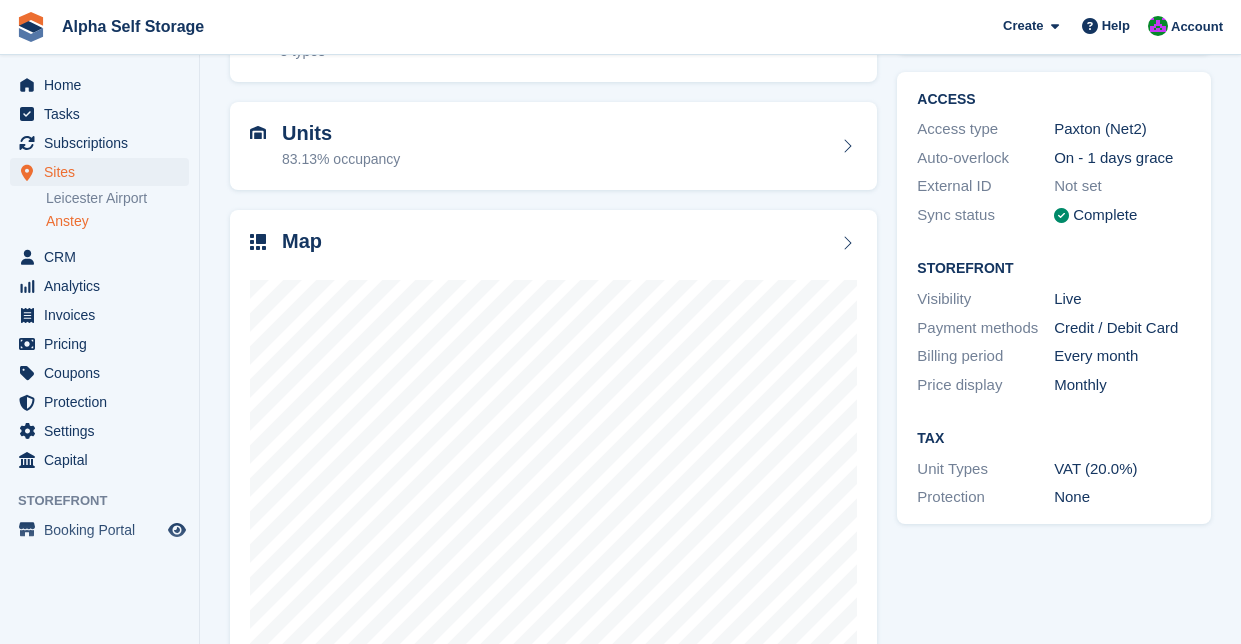 scroll, scrollTop: 171, scrollLeft: 0, axis: vertical 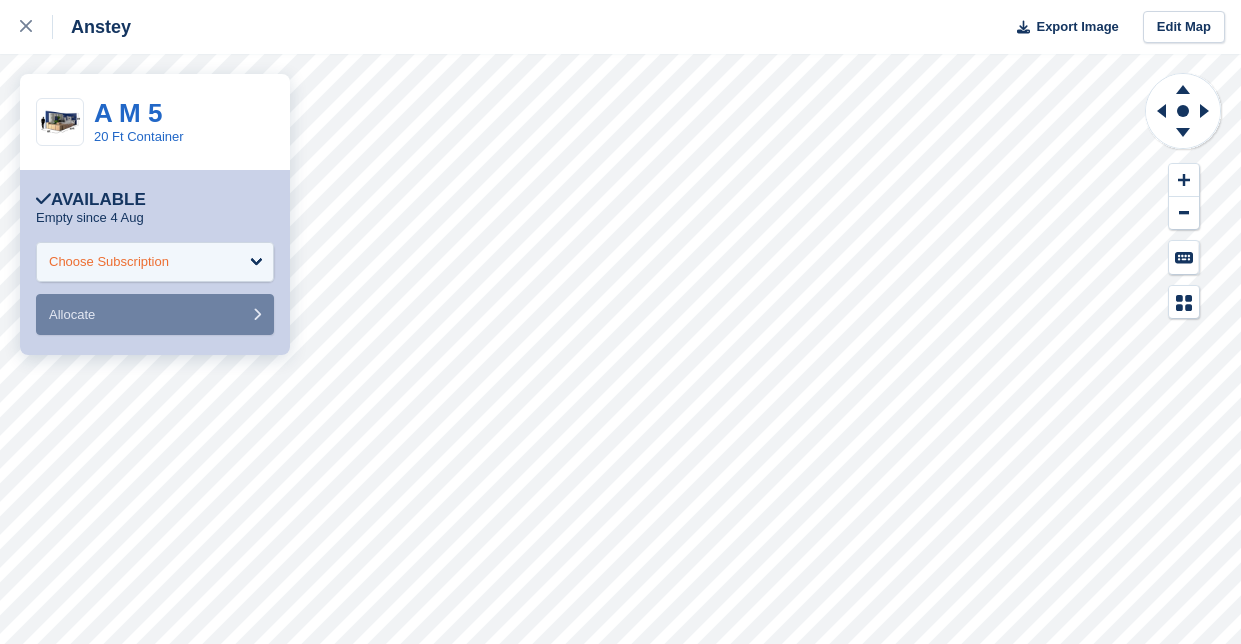 click on "Choose Subscription" at bounding box center (155, 262) 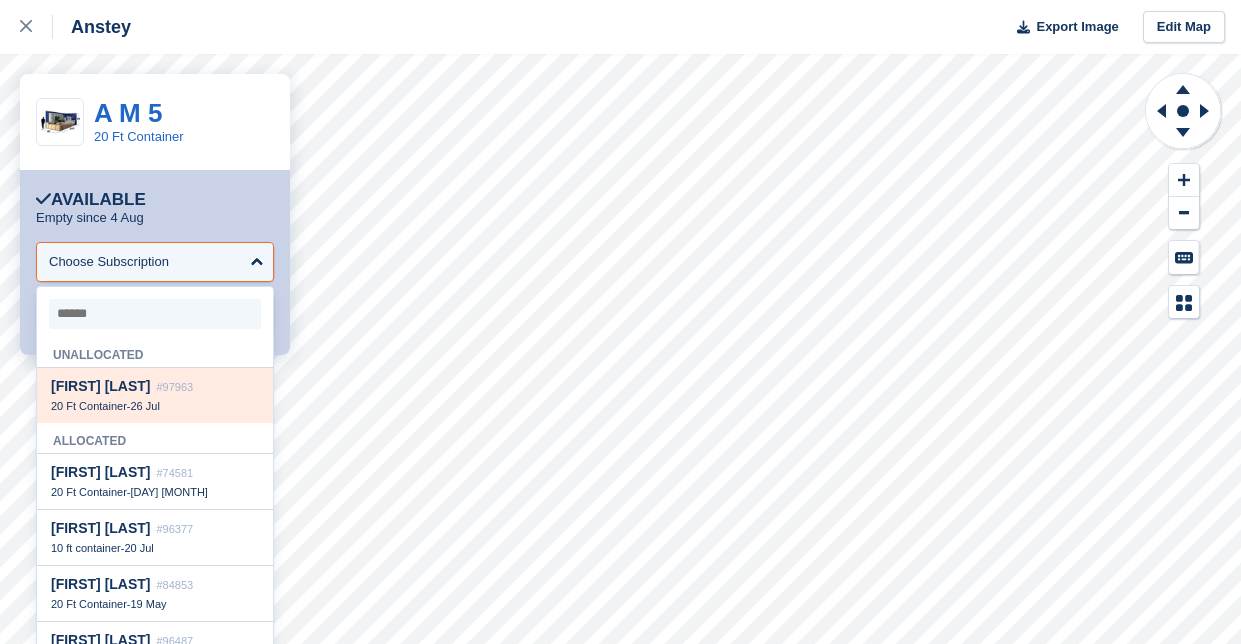 click on "#97963" at bounding box center [174, 387] 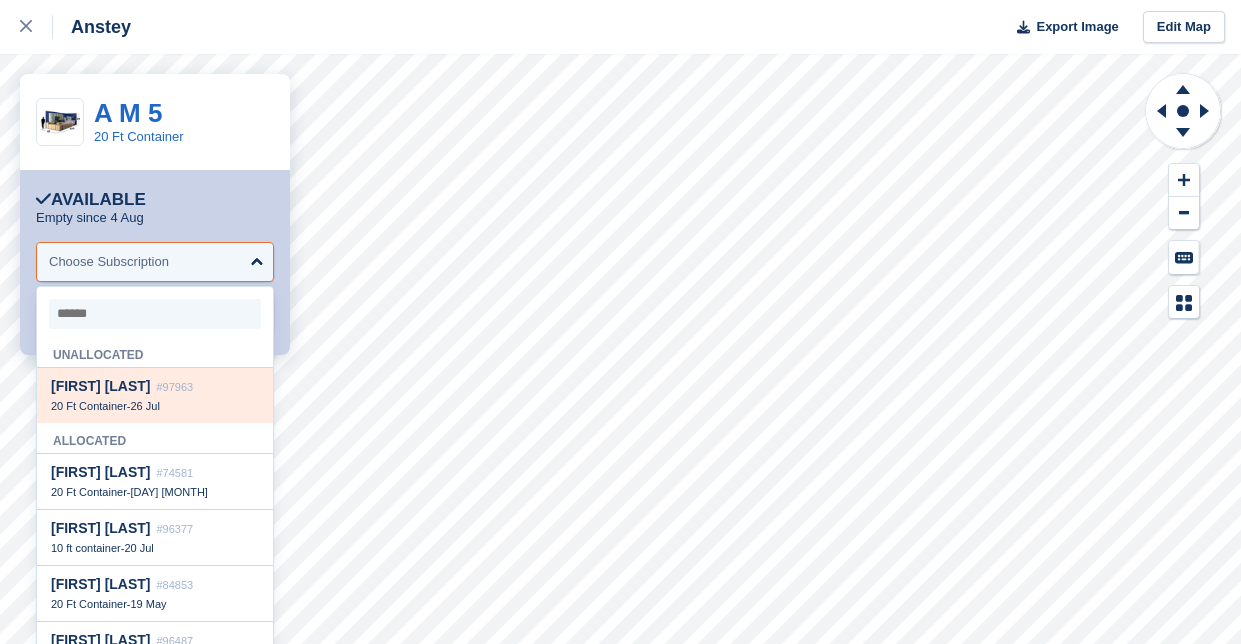 select on "*****" 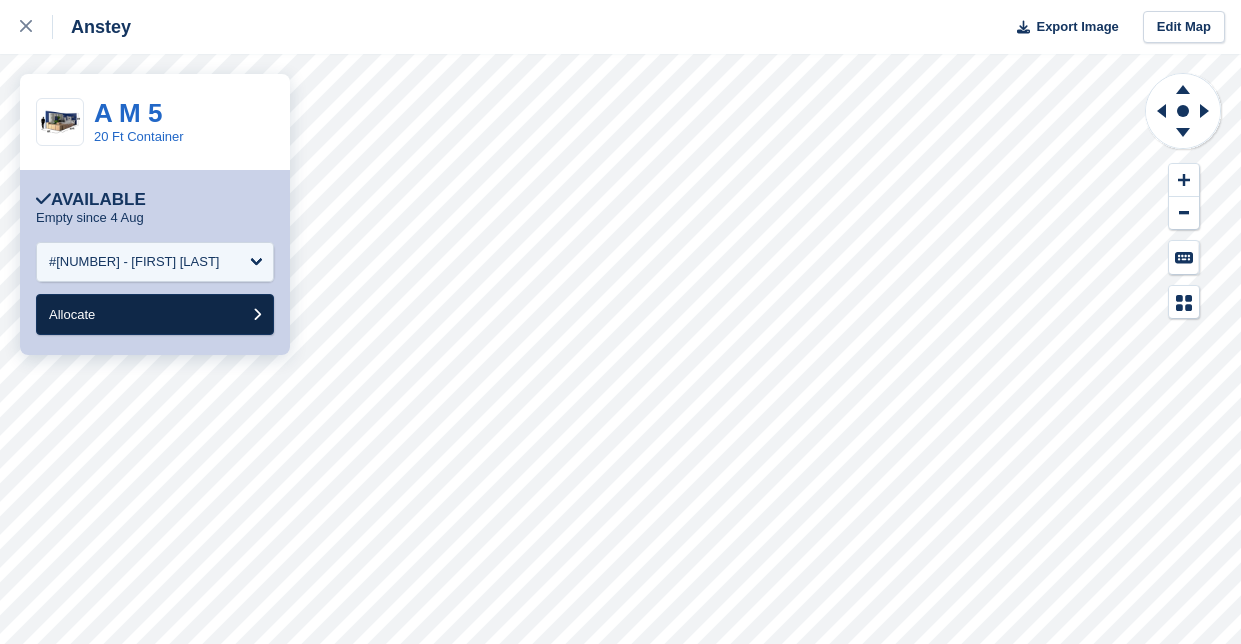 click on "Allocate" at bounding box center (155, 314) 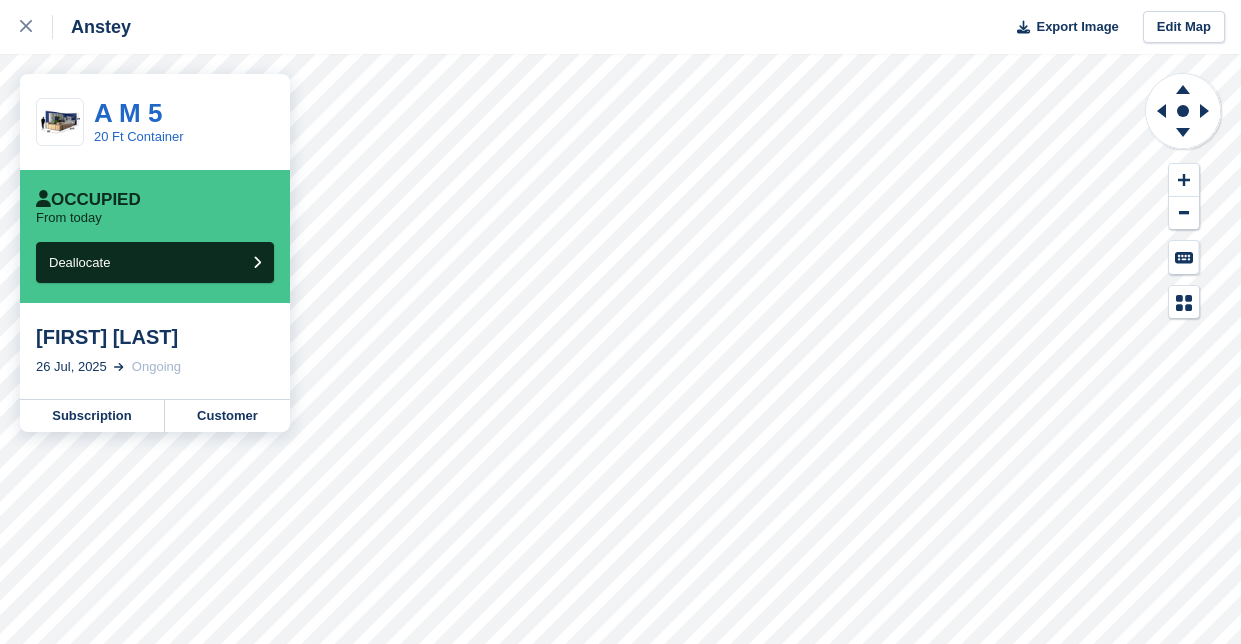 click on "Anstey" at bounding box center [65, 27] 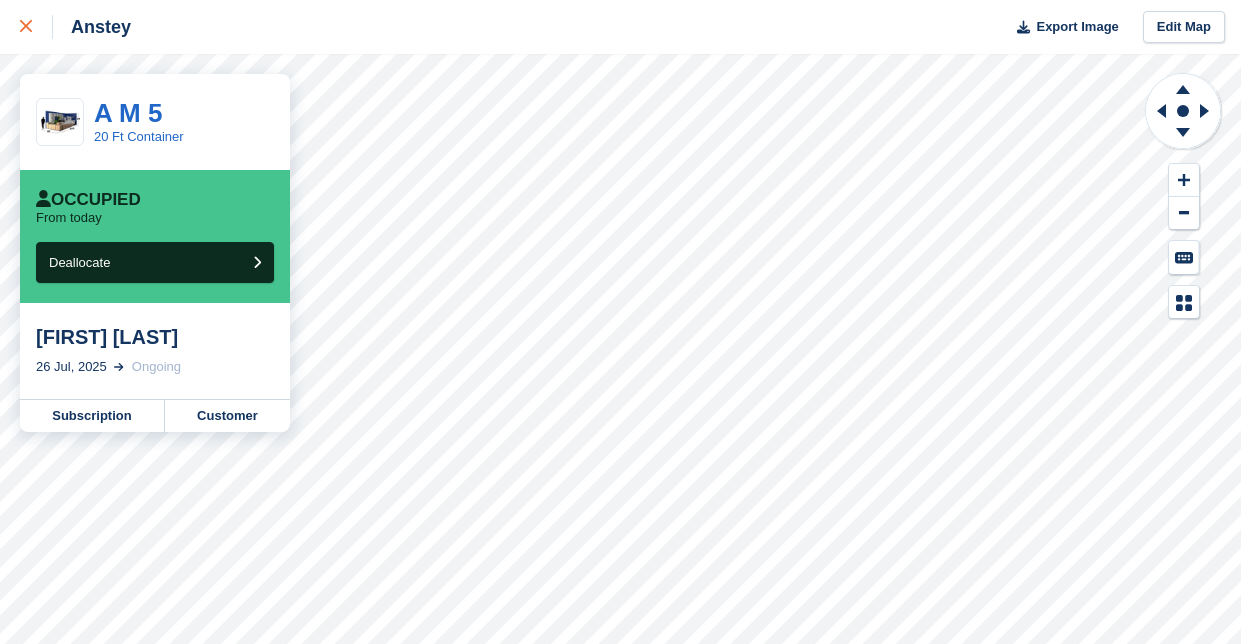 click at bounding box center [36, 27] 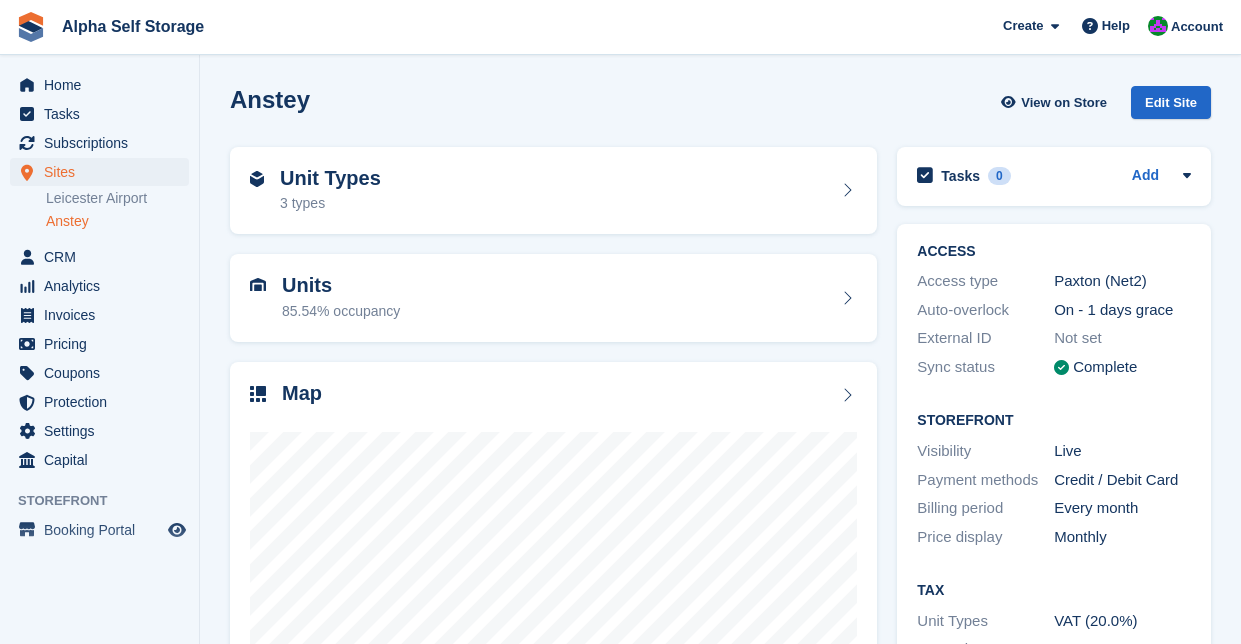 scroll, scrollTop: 0, scrollLeft: 0, axis: both 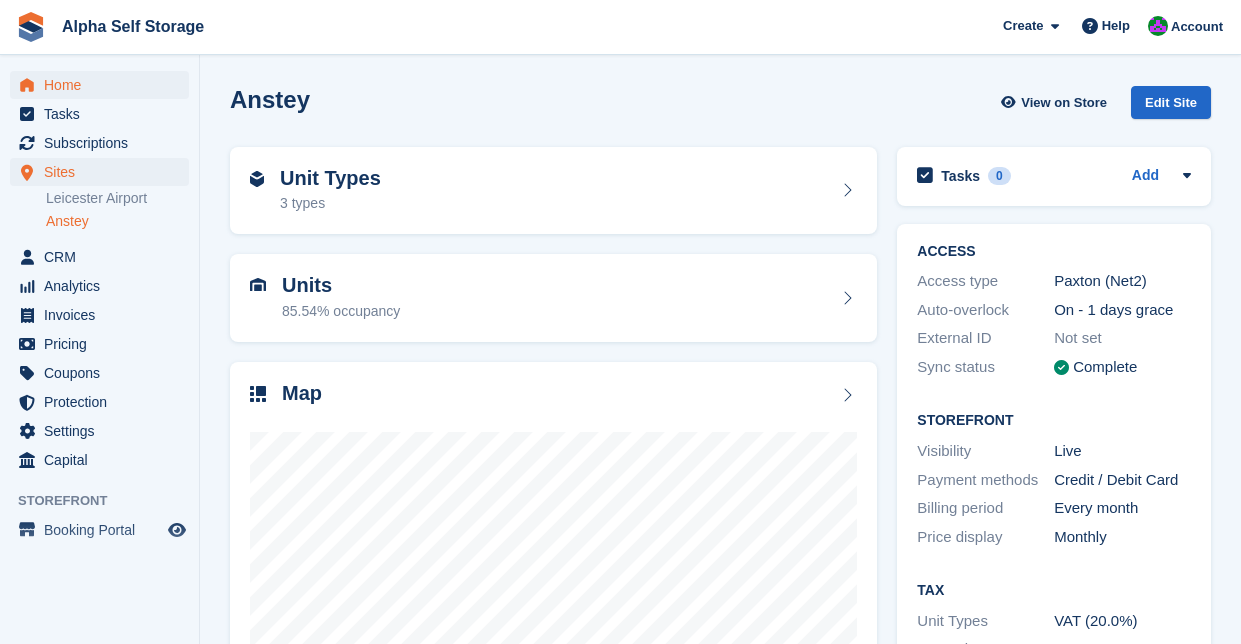 click on "Home" at bounding box center [104, 85] 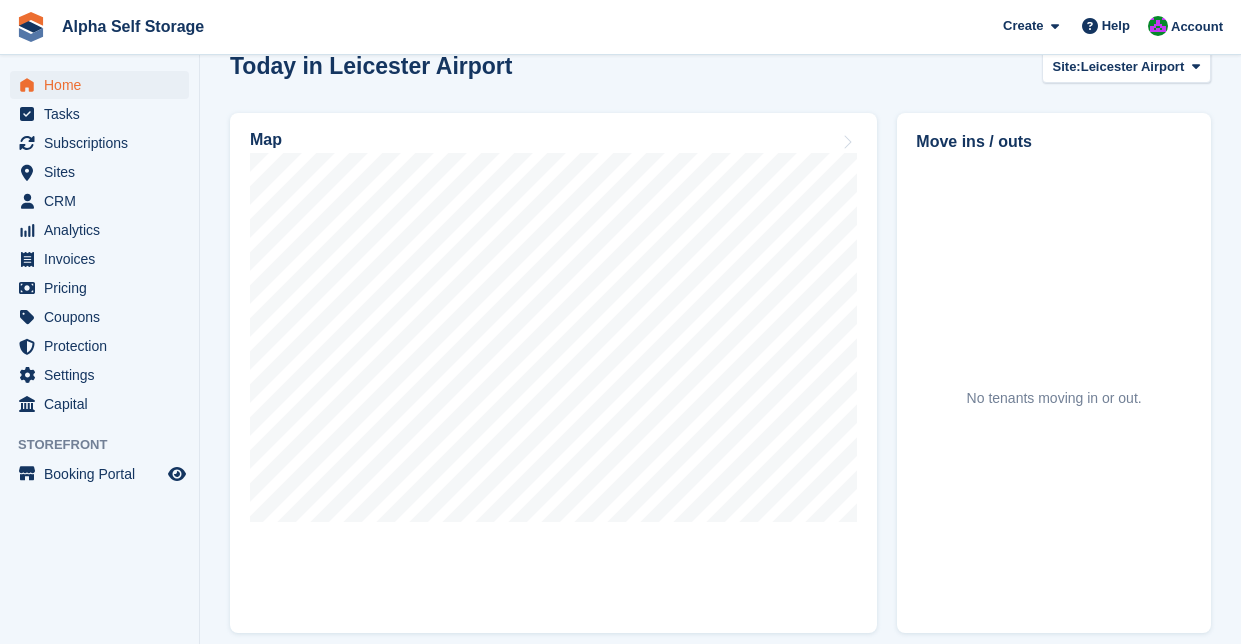 scroll, scrollTop: 575, scrollLeft: 0, axis: vertical 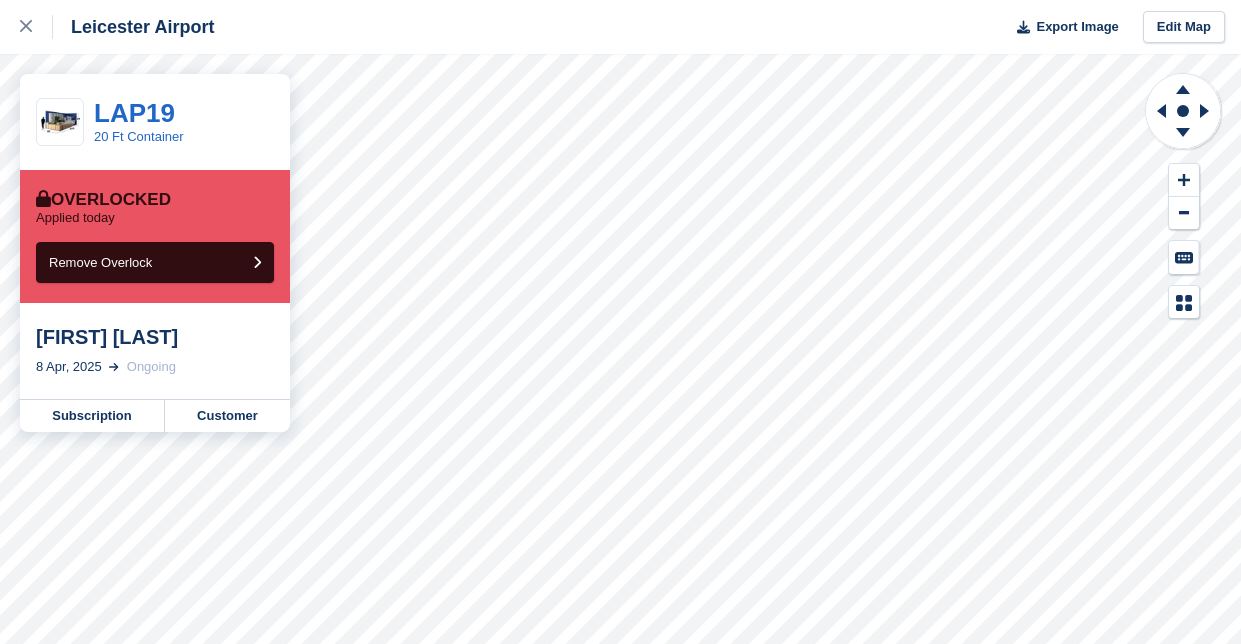 click on "[FIRST] [LAST]" at bounding box center (155, 337) 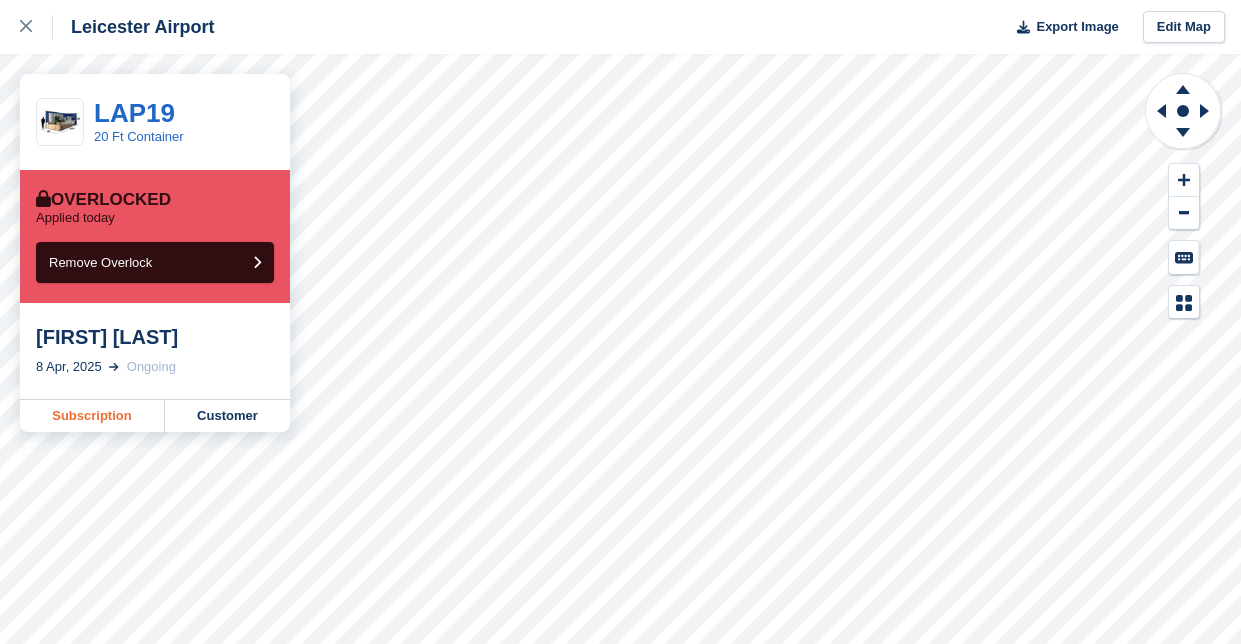 click on "Subscription" at bounding box center [92, 416] 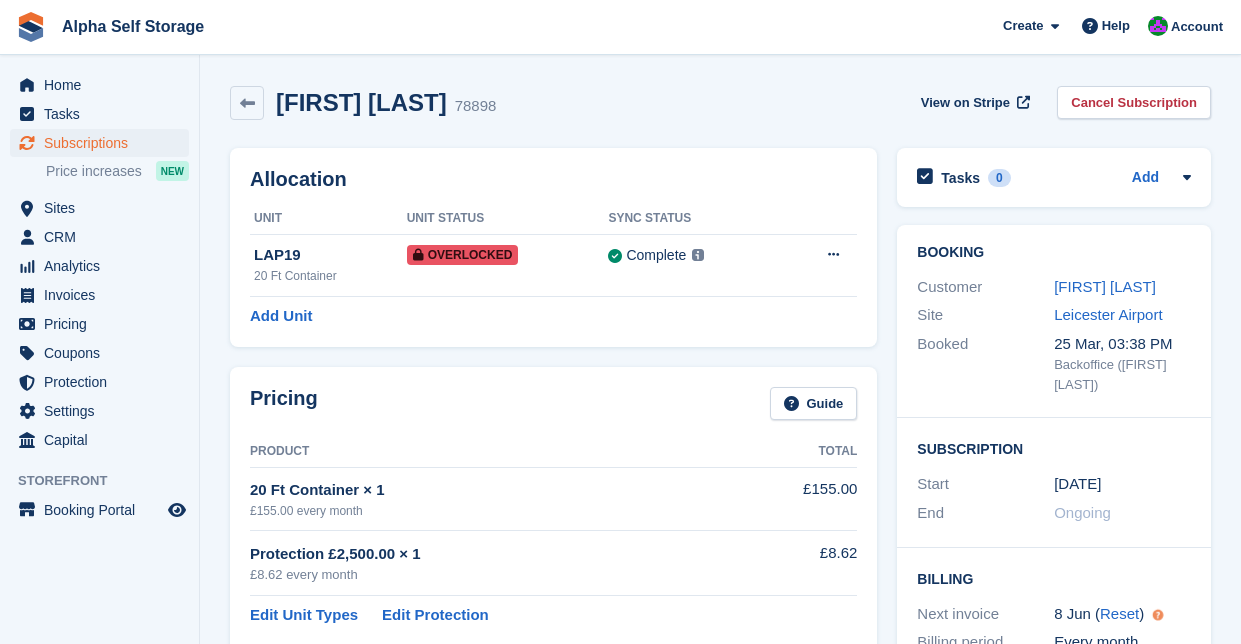 scroll, scrollTop: 0, scrollLeft: 0, axis: both 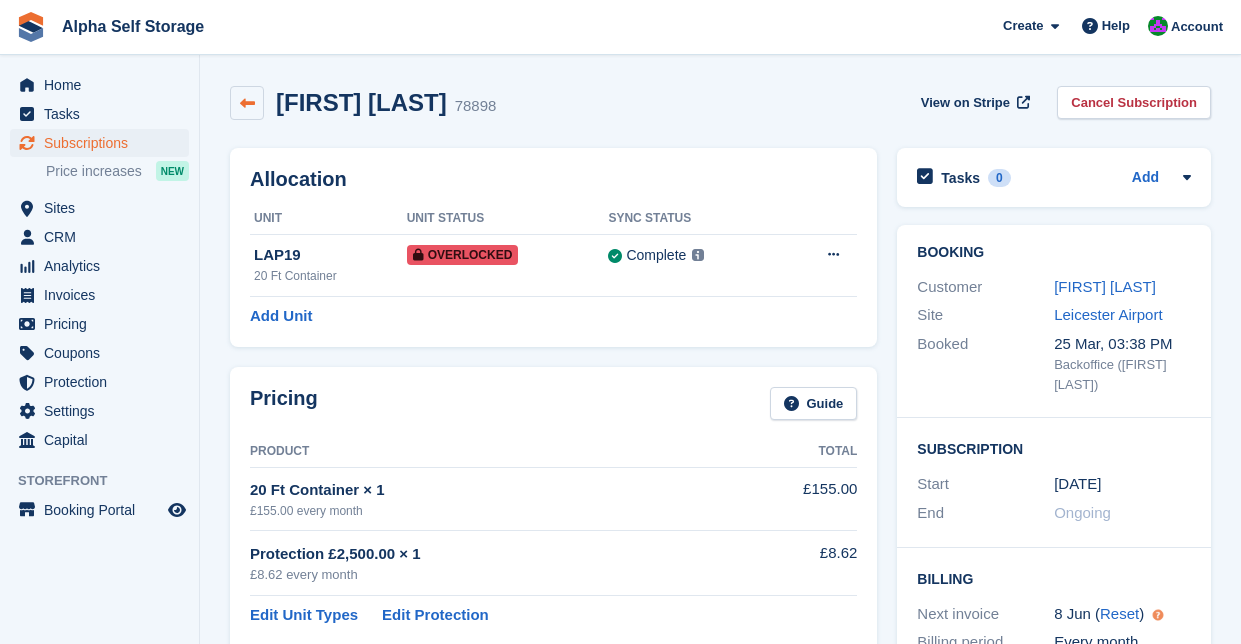 click at bounding box center [247, 103] 